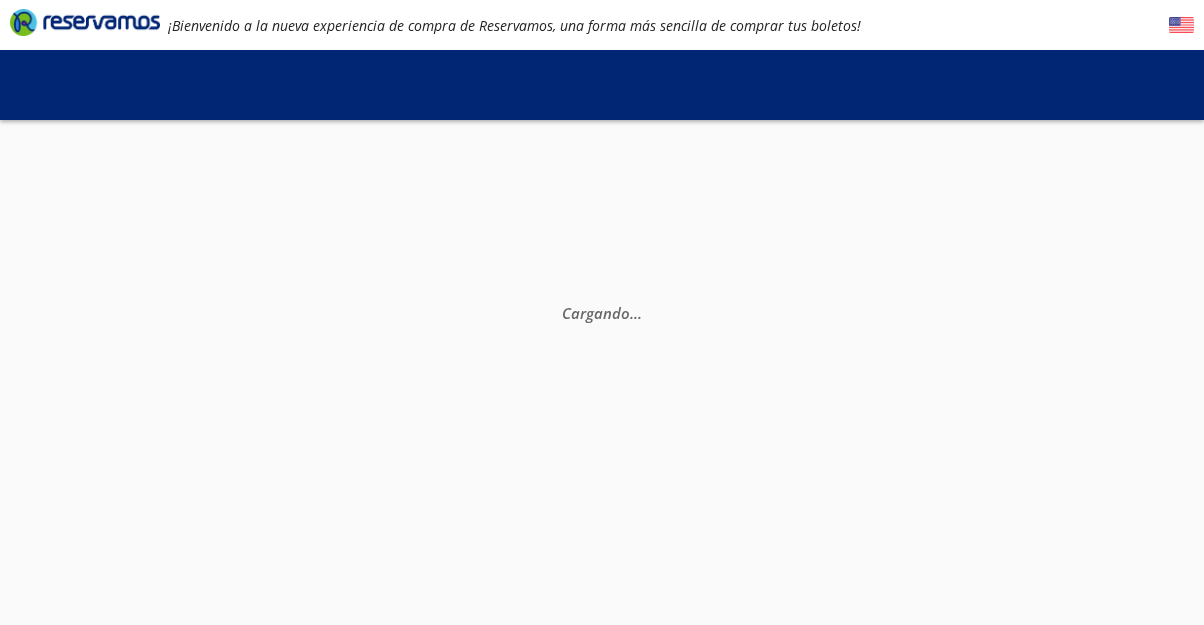 scroll, scrollTop: 0, scrollLeft: 0, axis: both 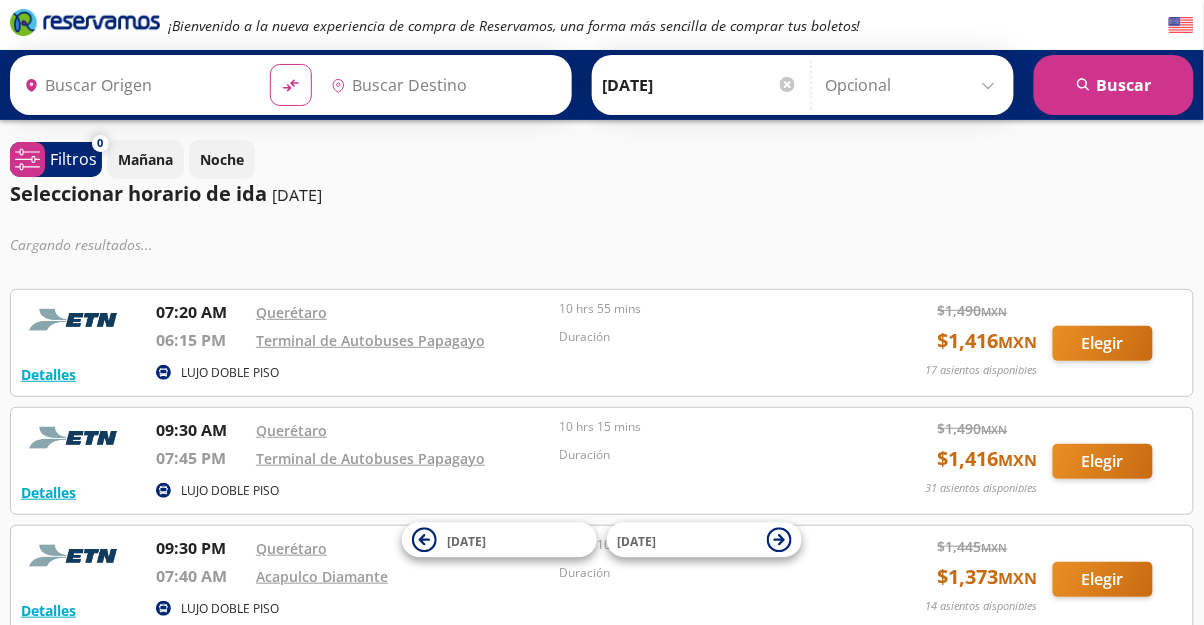 type on "Santiago de Querétaro, [GEOGRAPHIC_DATA]" 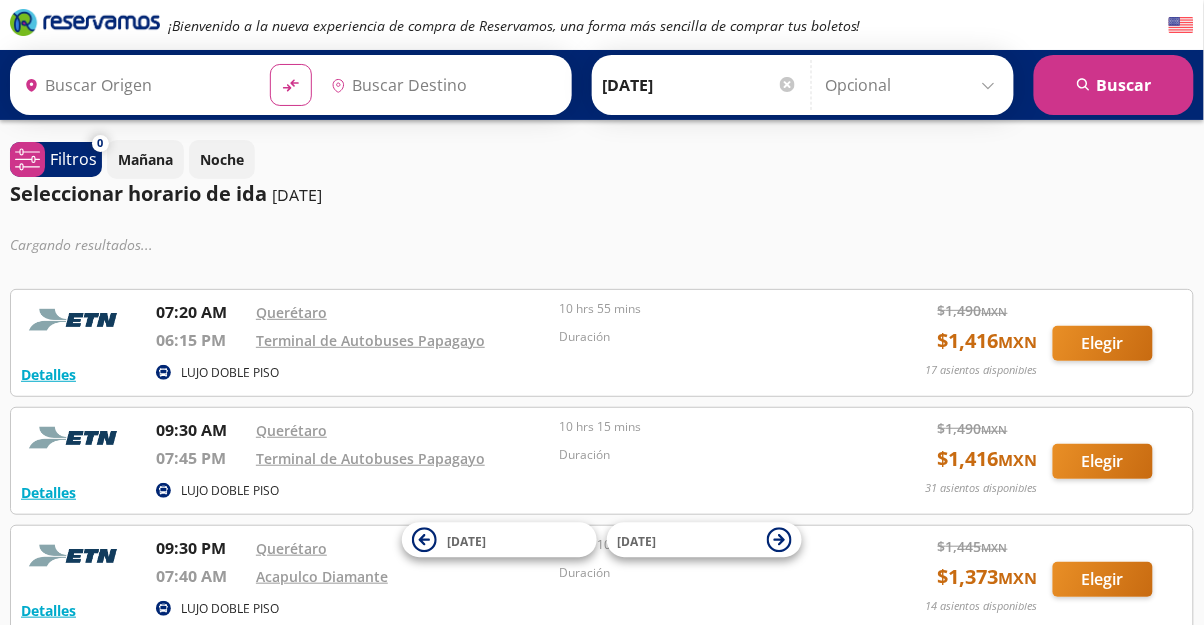 type on "Acapulco, [GEOGRAPHIC_DATA]" 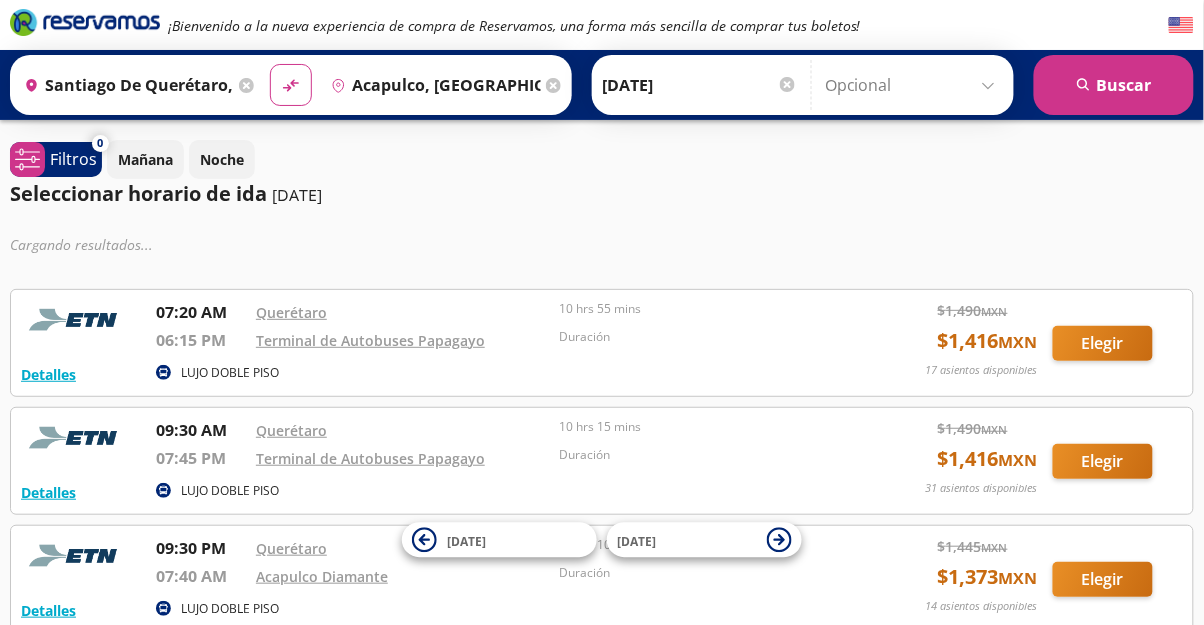 scroll, scrollTop: 0, scrollLeft: 0, axis: both 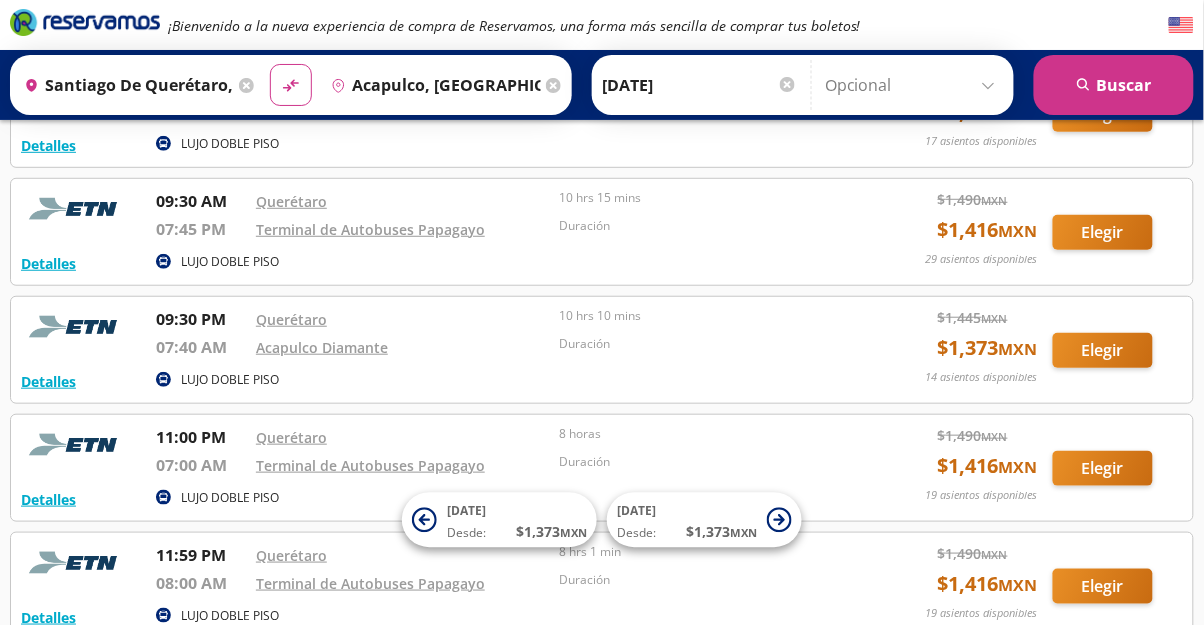 click on "MXN" at bounding box center (995, 318) 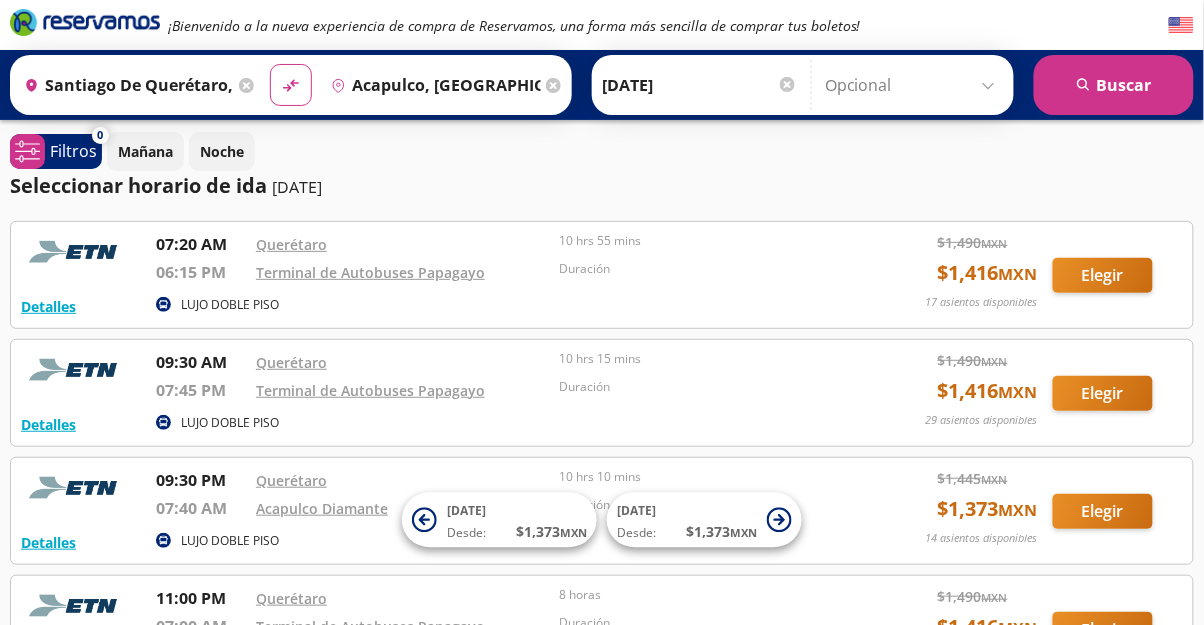 scroll, scrollTop: 0, scrollLeft: 0, axis: both 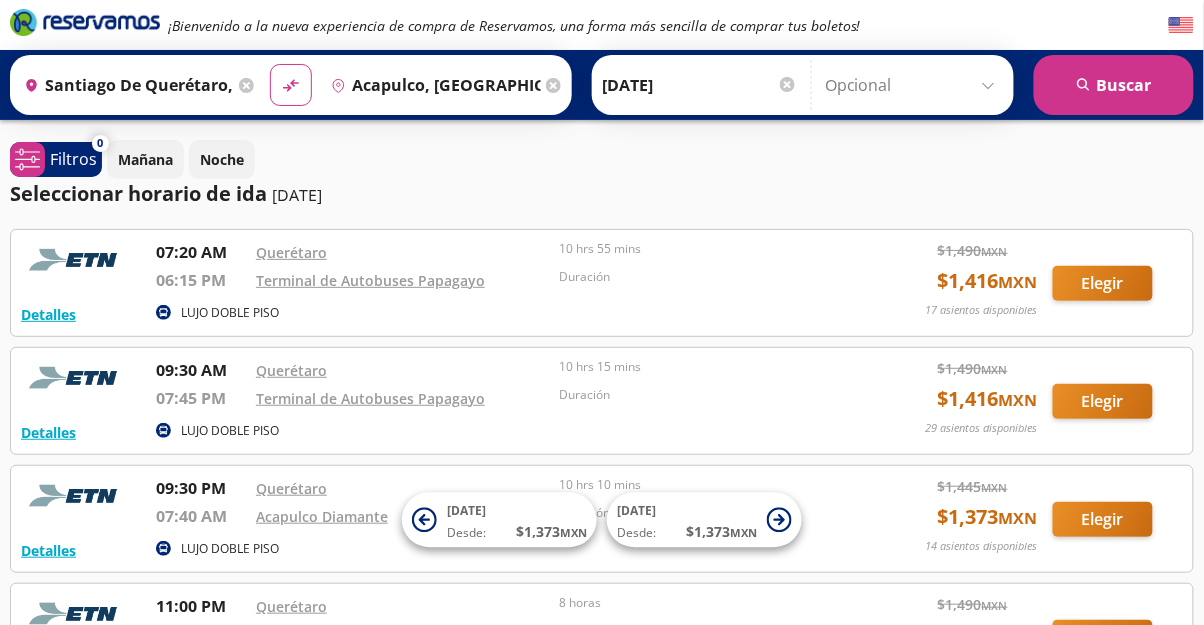 click on "Detalles LUJO DOBLE PISO 09:30 AM Querétaro 07:45 PM Terminal de Autobuses Papagayo 10 hrs 15 mins Duración $ 1,490  MXN $ 1,416  MXN 29 asientos disponibles Elegir 29 asientos disponibles Detalles Elegir" at bounding box center [602, 401] 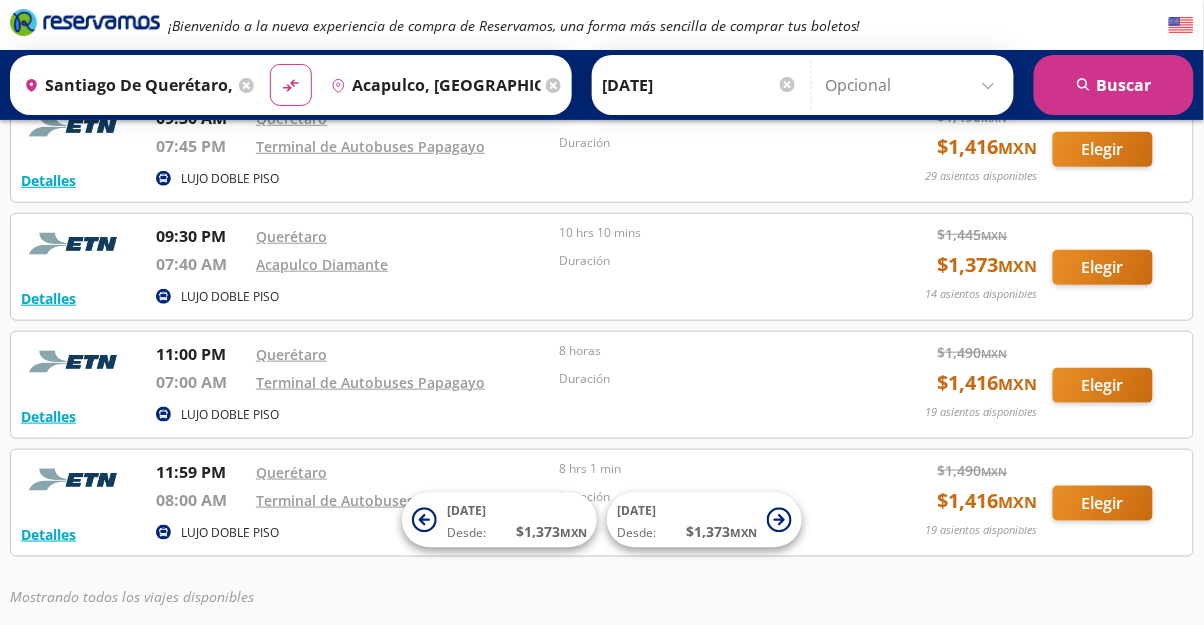 click on "$ 1,490  MXN" at bounding box center [988, 470] 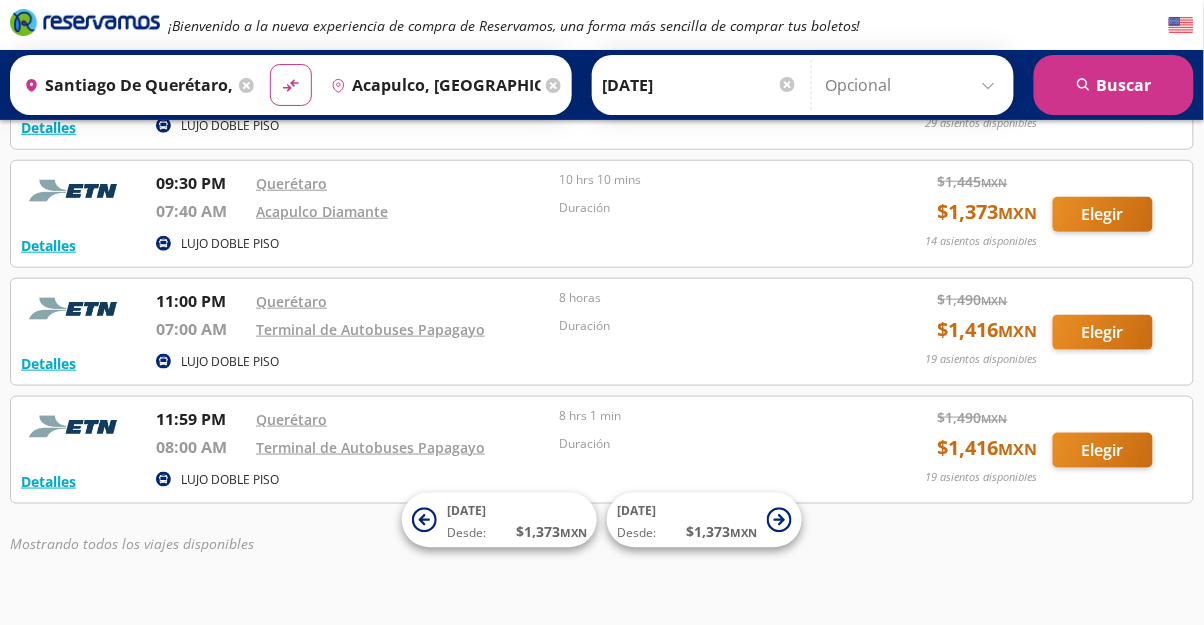 click on "$ 1,490  MXN" at bounding box center (988, 417) 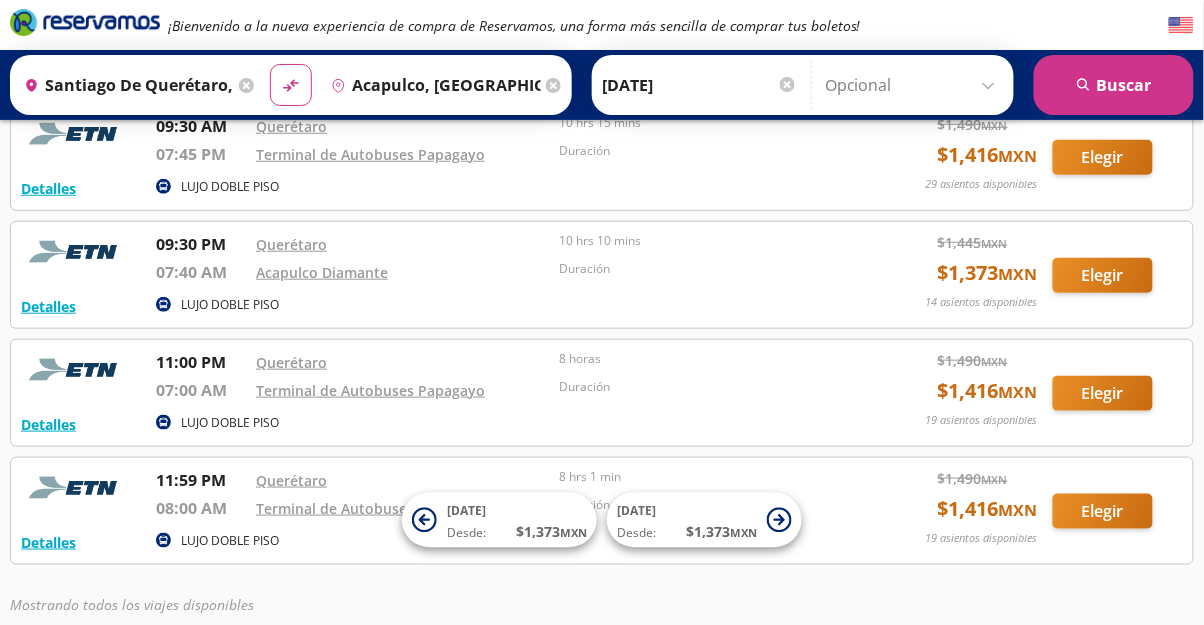 scroll, scrollTop: 249, scrollLeft: 0, axis: vertical 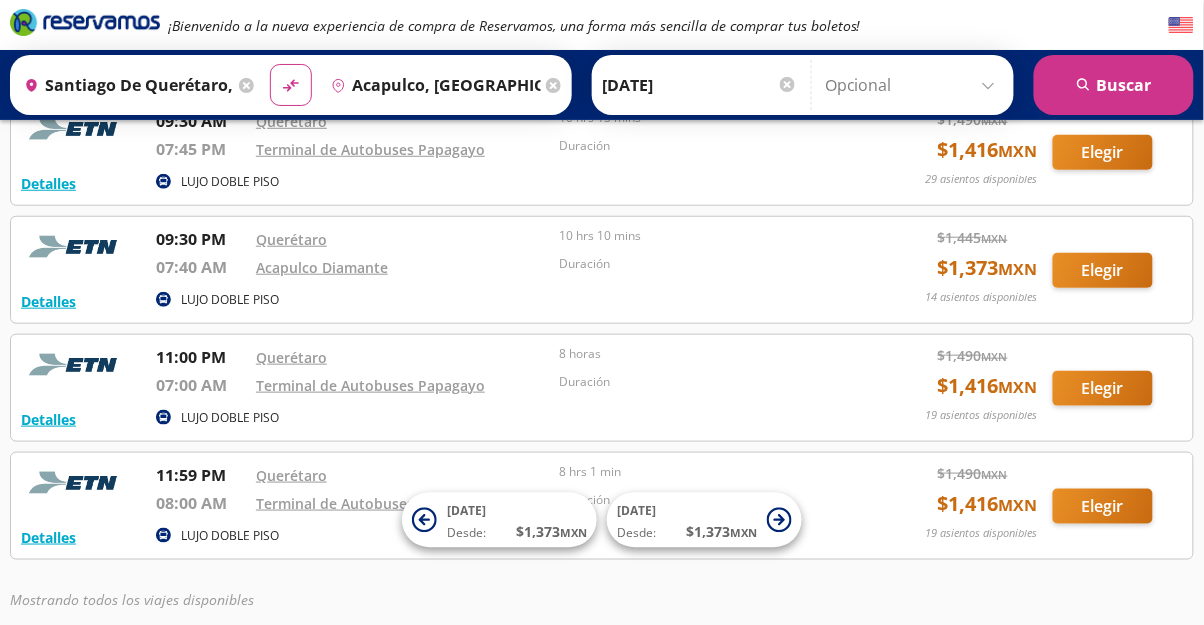 click on "$ 1,416  MXN" at bounding box center [988, 504] 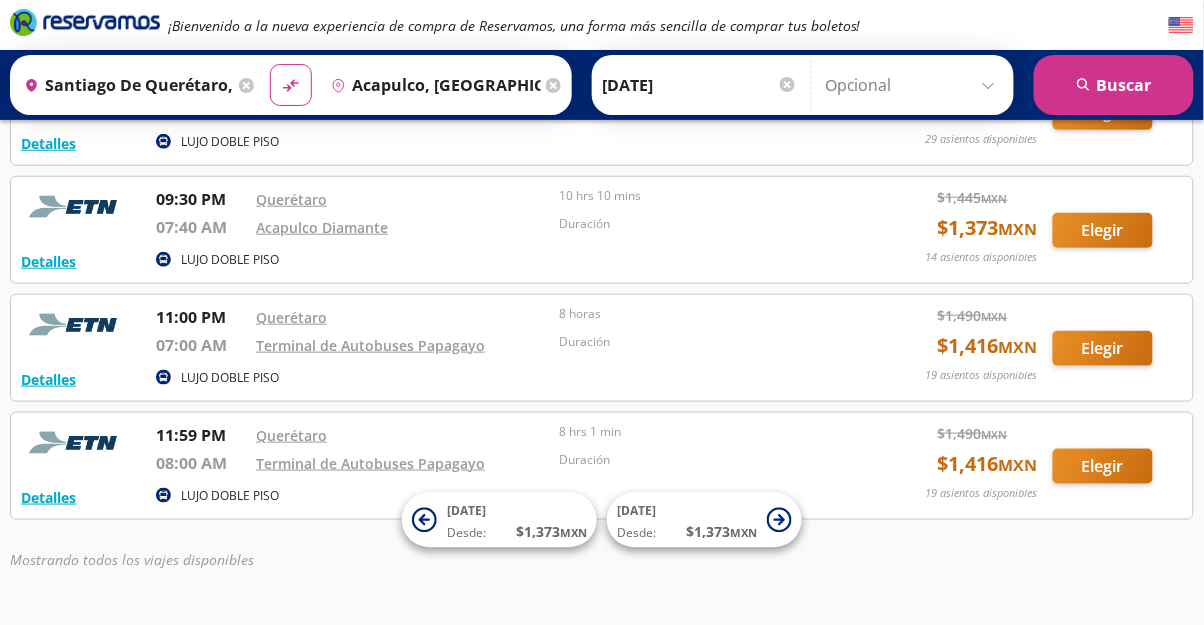 click on "Detalles LUJO DOBLE PISO 07:20 AM Querétaro 06:15 PM Terminal de Autobuses Papagayo 10 hrs 55 mins Duración $ 1,490  MXN $ 1,416  MXN 17 asientos disponibles Elegir 17 asientos disponibles Detalles Elegir Detalles LUJO DOBLE PISO 09:30 AM Querétaro 07:45 PM Terminal de Autobuses Papagayo 10 hrs 15 mins Duración $ 1,490  MXN $ 1,416  MXN 29 asientos disponibles Elegir 29 asientos disponibles Detalles Elegir Detalles LUJO DOBLE PISO 09:30 PM Querétaro 07:40 AM Acapulco Diamante 10 hrs 10 mins Duración $ 1,445  MXN $ 1,373  MXN 14 asientos disponibles Elegir 14 asientos disponibles Detalles Elegir Detalles LUJO DOBLE PISO 11:00 PM Querétaro 07:00 AM Terminal de Autobuses Papagayo 8 horas Duración $ 1,490  MXN $ 1,416  MXN 19 asientos disponibles Elegir 19 asientos disponibles Detalles Elegir Detalles LUJO DOBLE PISO 11:59 PM Querétaro 08:00 AM Terminal de Autobuses Papagayo 8 hrs 1 min Duración $ 1,490  MXN $ 1,416  MXN 19 asientos disponibles Elegir 19 asientos disponibles Detalles Elegir" at bounding box center [602, 230] 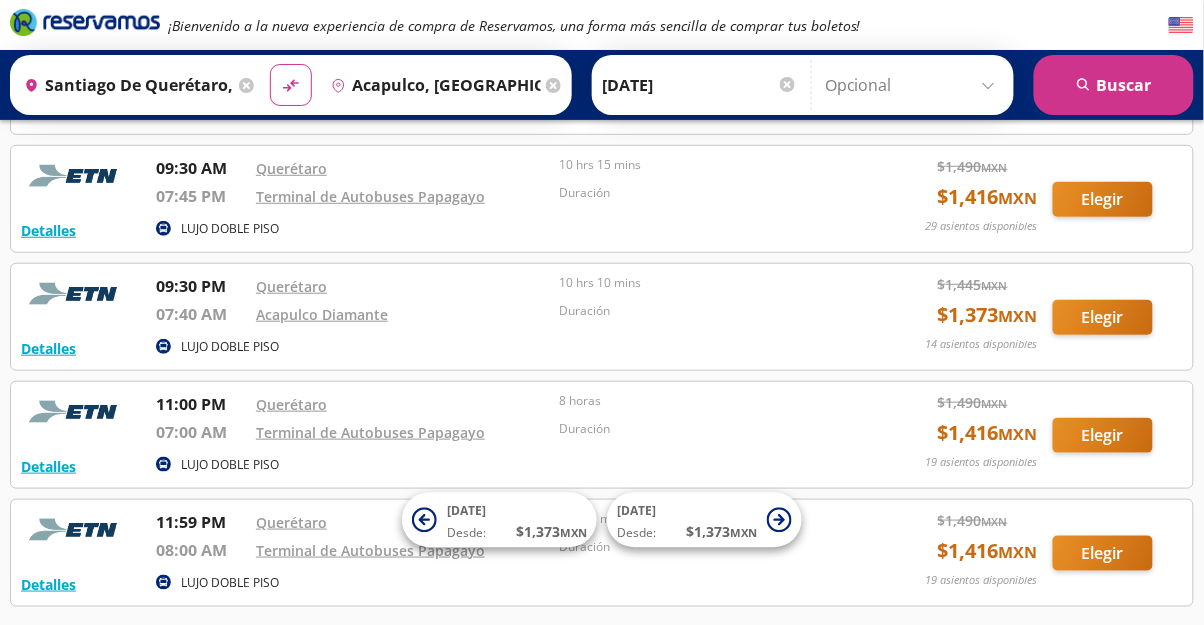 scroll, scrollTop: 173, scrollLeft: 0, axis: vertical 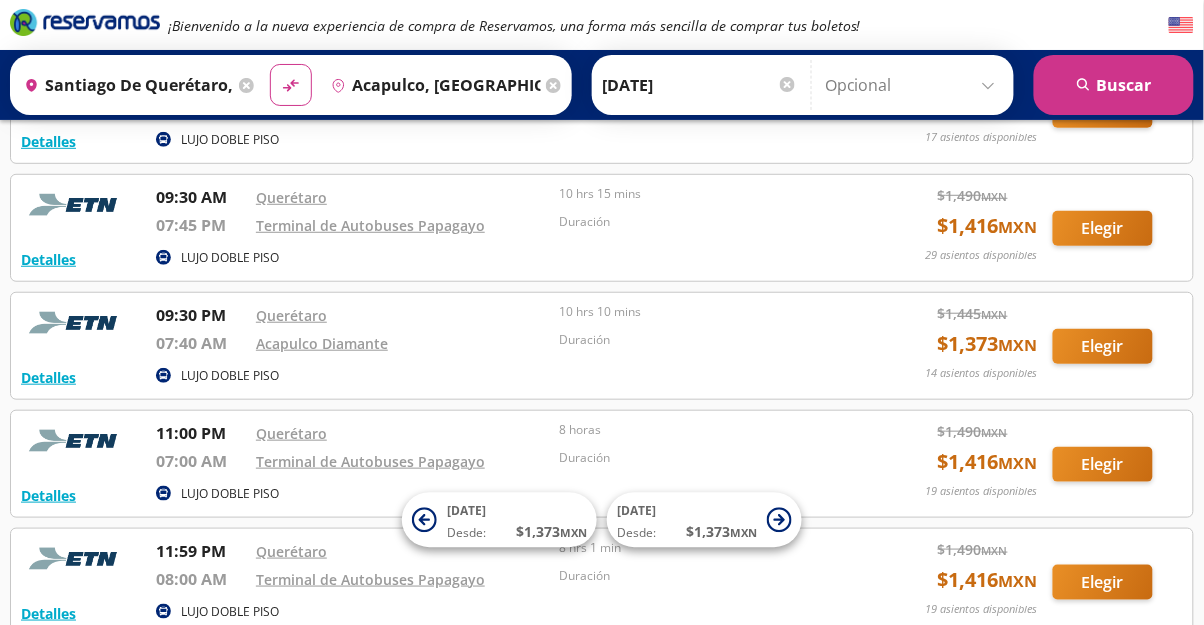 click on "$ 1,490  MXN $ 1,416  MXN" at bounding box center [988, 567] 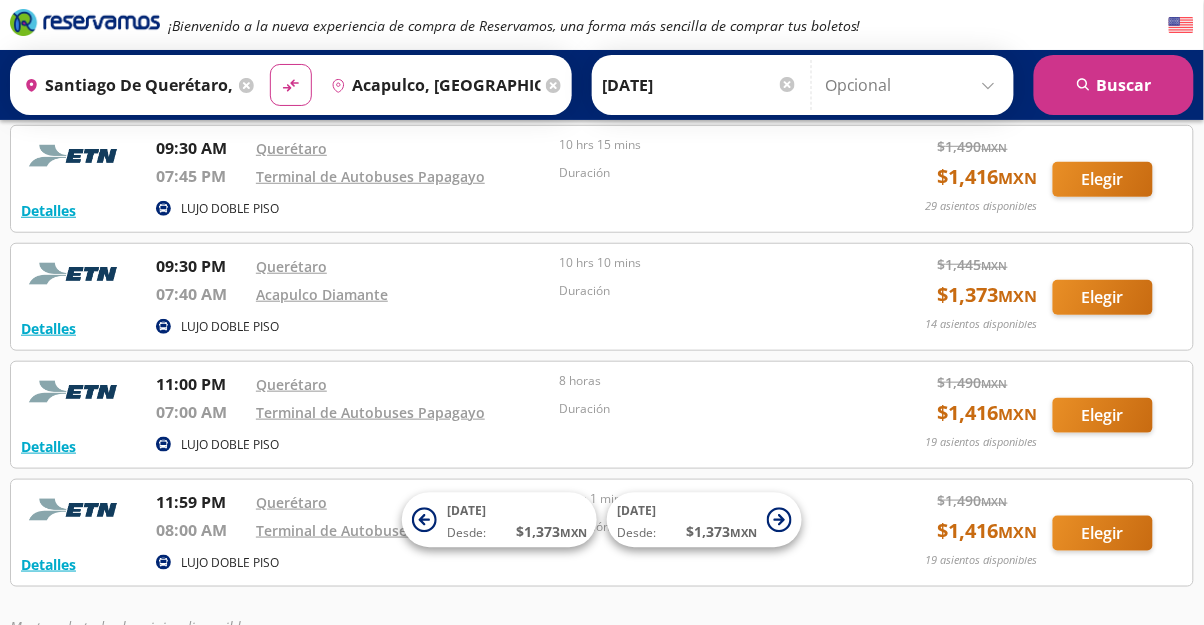 scroll, scrollTop: 249, scrollLeft: 0, axis: vertical 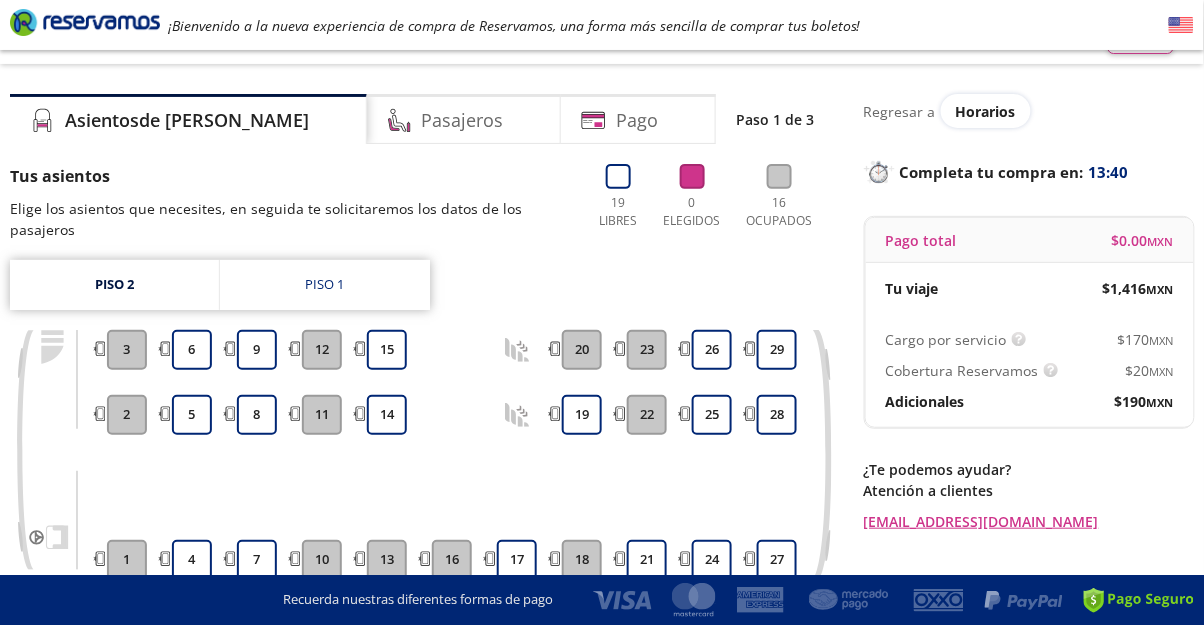 click on "Piso 1" at bounding box center [325, 285] 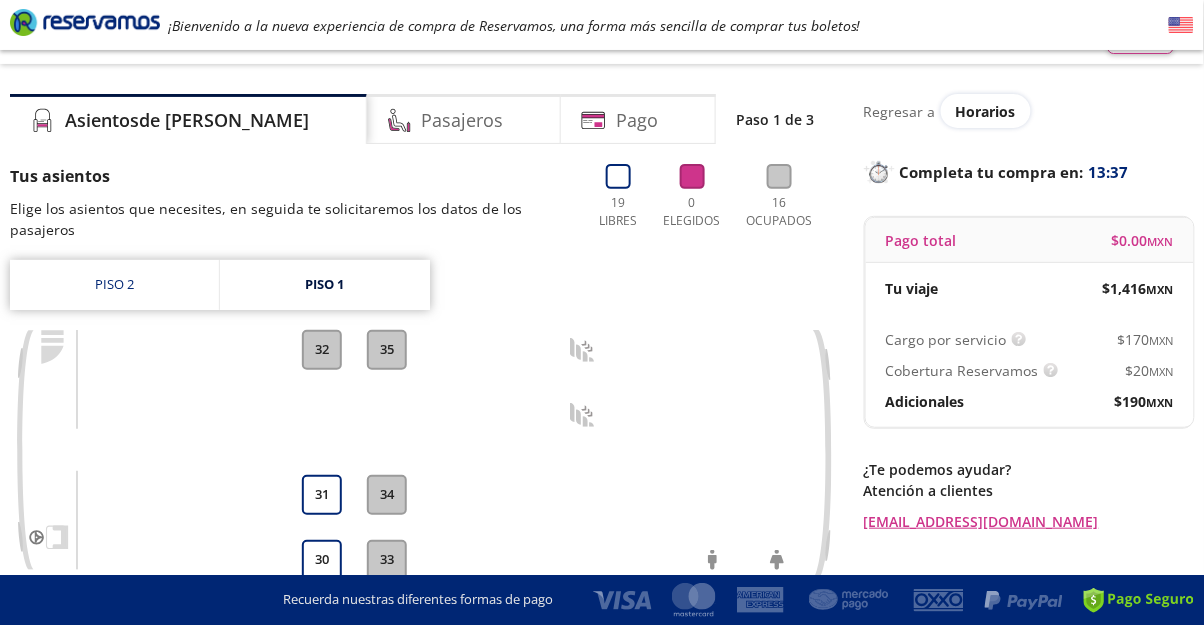 click on "Piso 2" at bounding box center [114, 285] 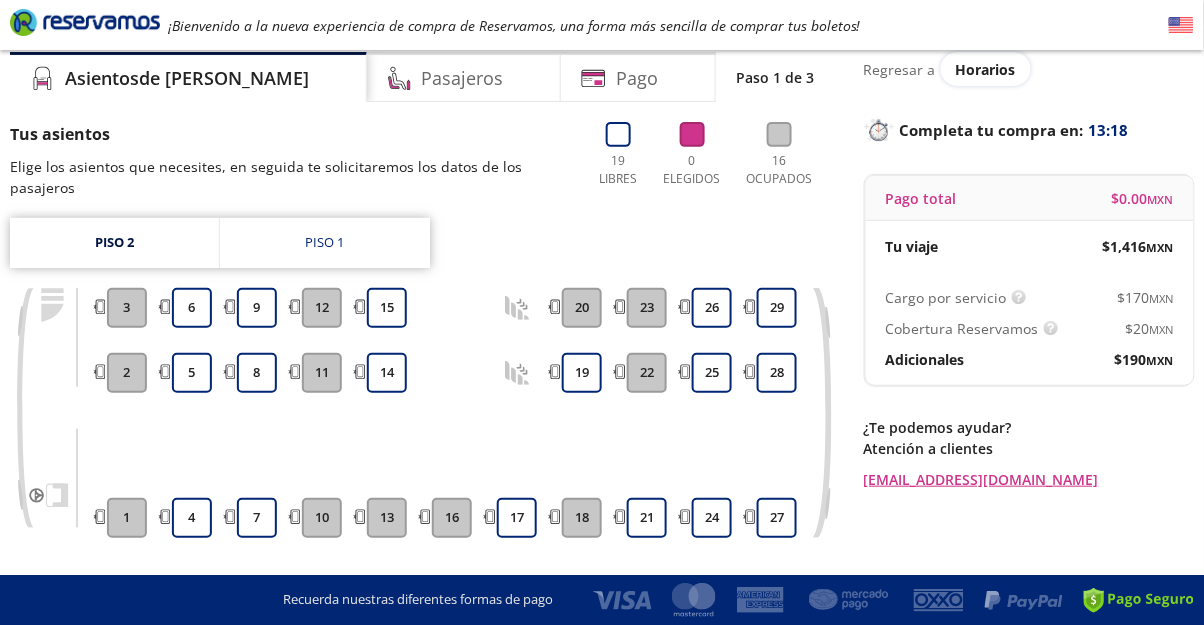 scroll, scrollTop: 84, scrollLeft: 0, axis: vertical 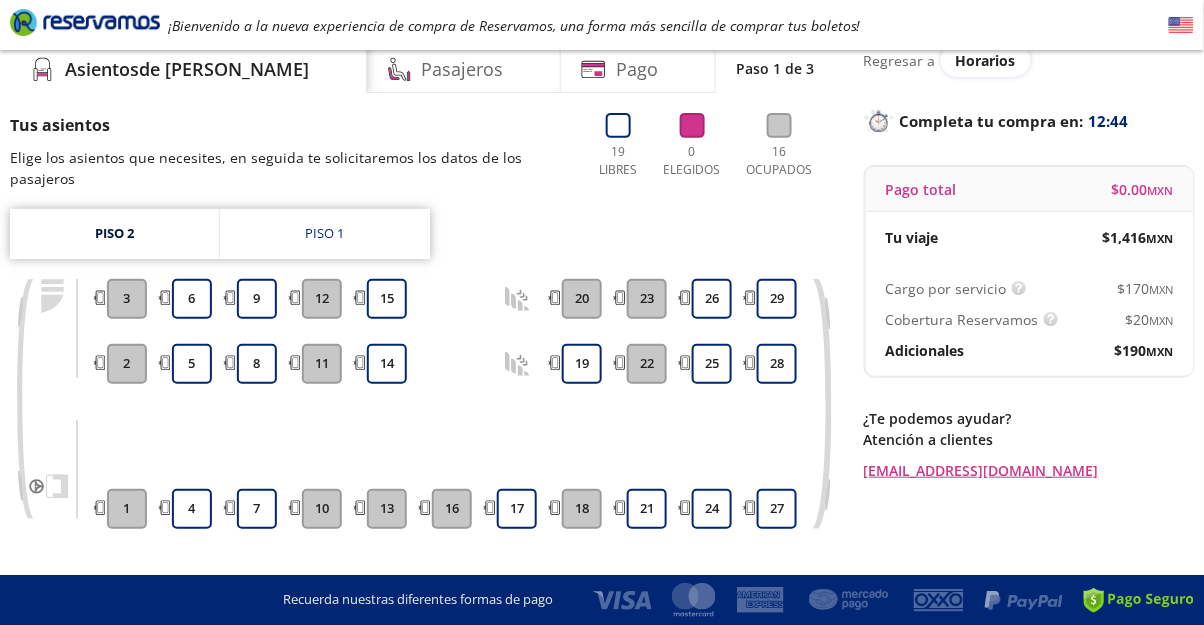 click on "7" at bounding box center [257, 509] 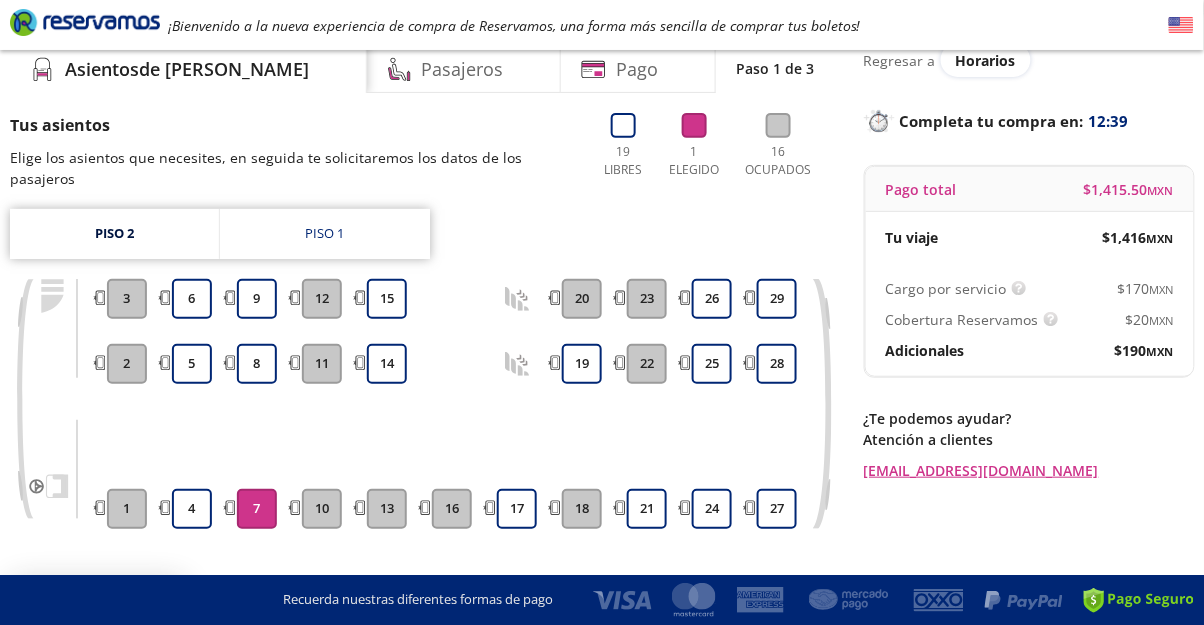 click on "4" at bounding box center (192, 509) 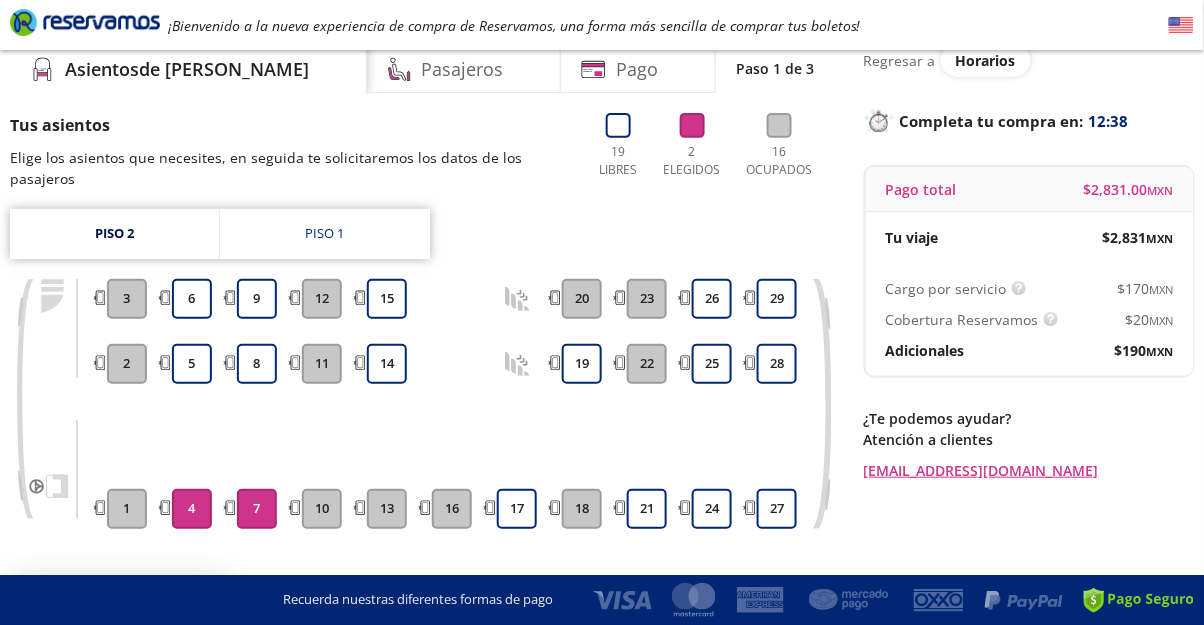 click on "7" at bounding box center [257, 509] 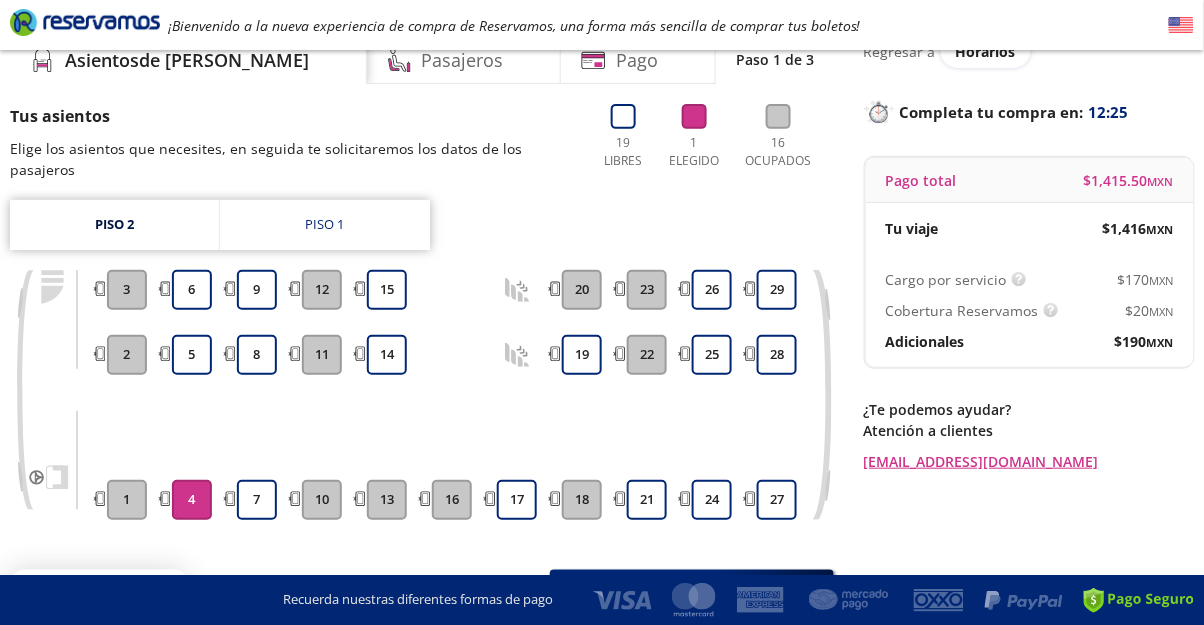 scroll, scrollTop: 117, scrollLeft: 0, axis: vertical 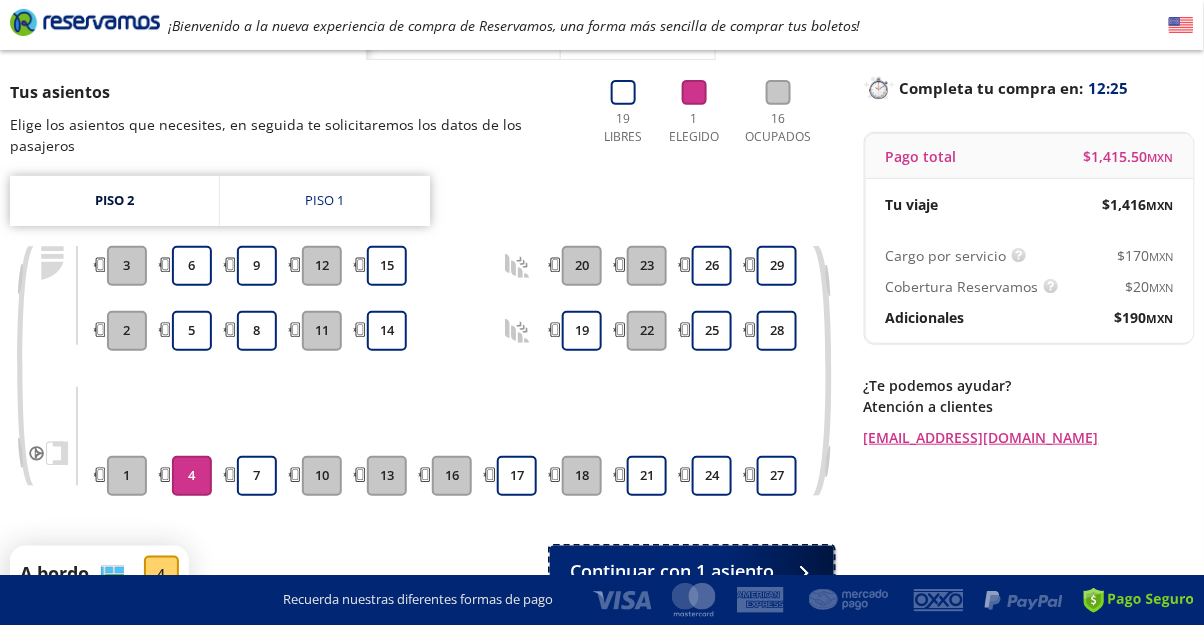 click on "Continuar con 1 asiento" at bounding box center (672, 571) 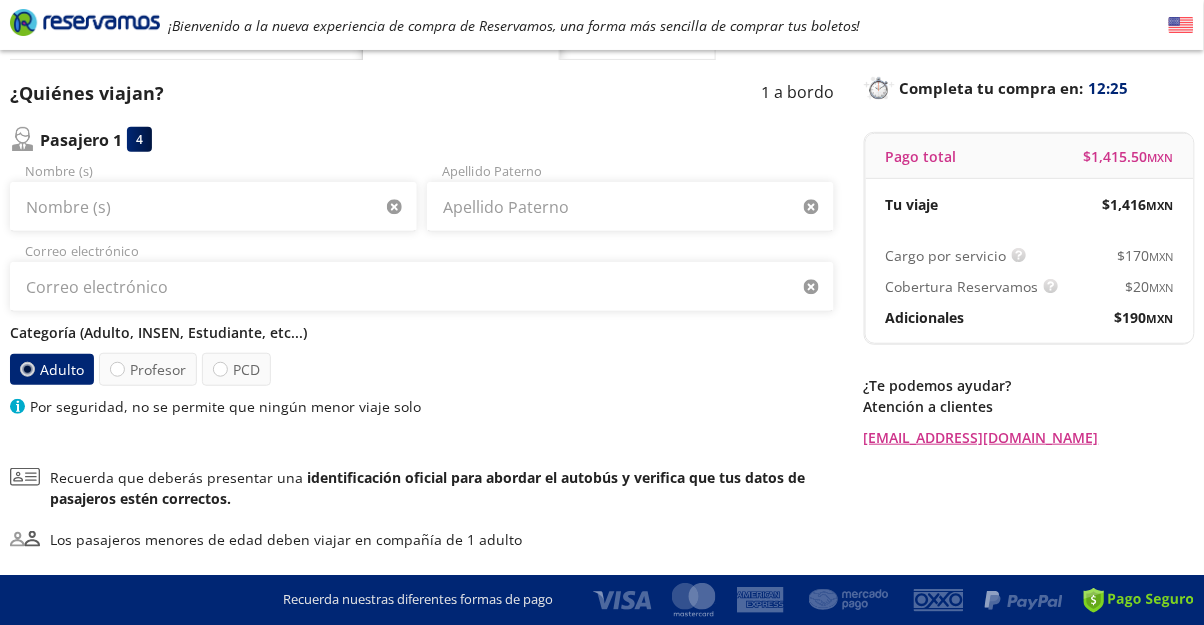 scroll, scrollTop: 0, scrollLeft: 0, axis: both 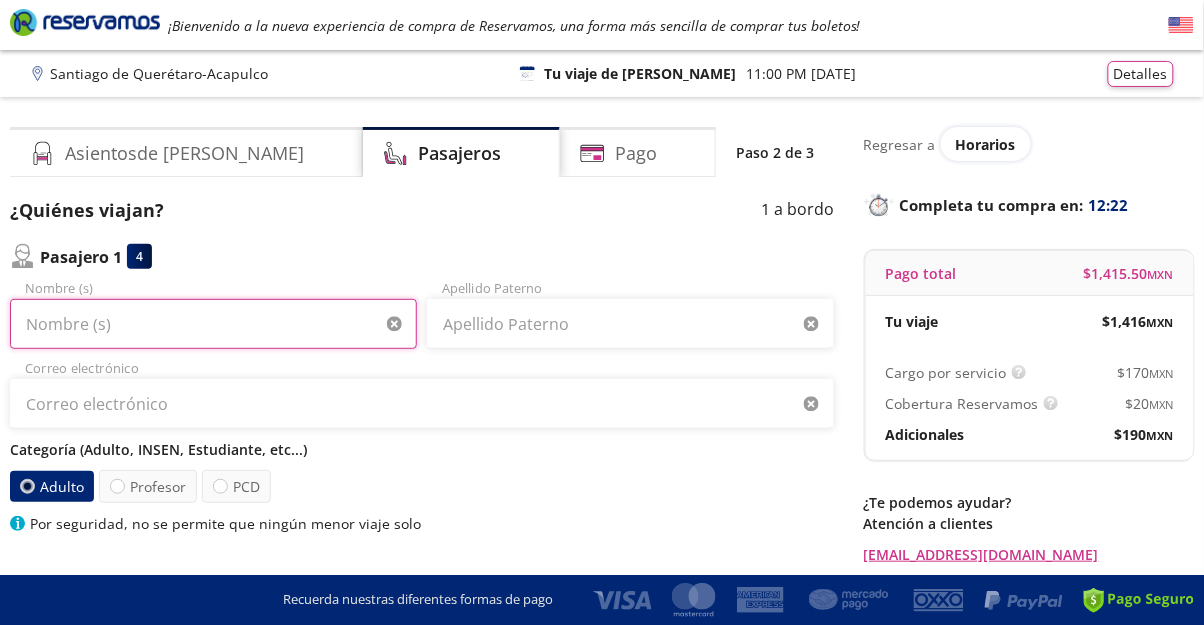 click on "Nombre (s)" at bounding box center [213, 324] 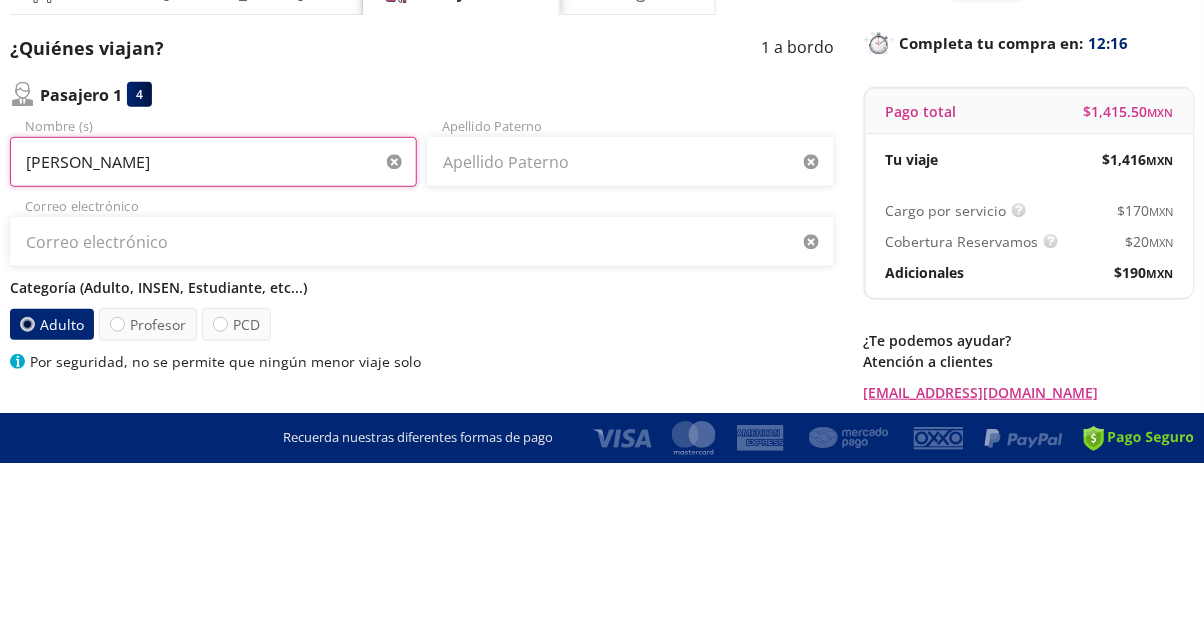 type on "[PERSON_NAME]" 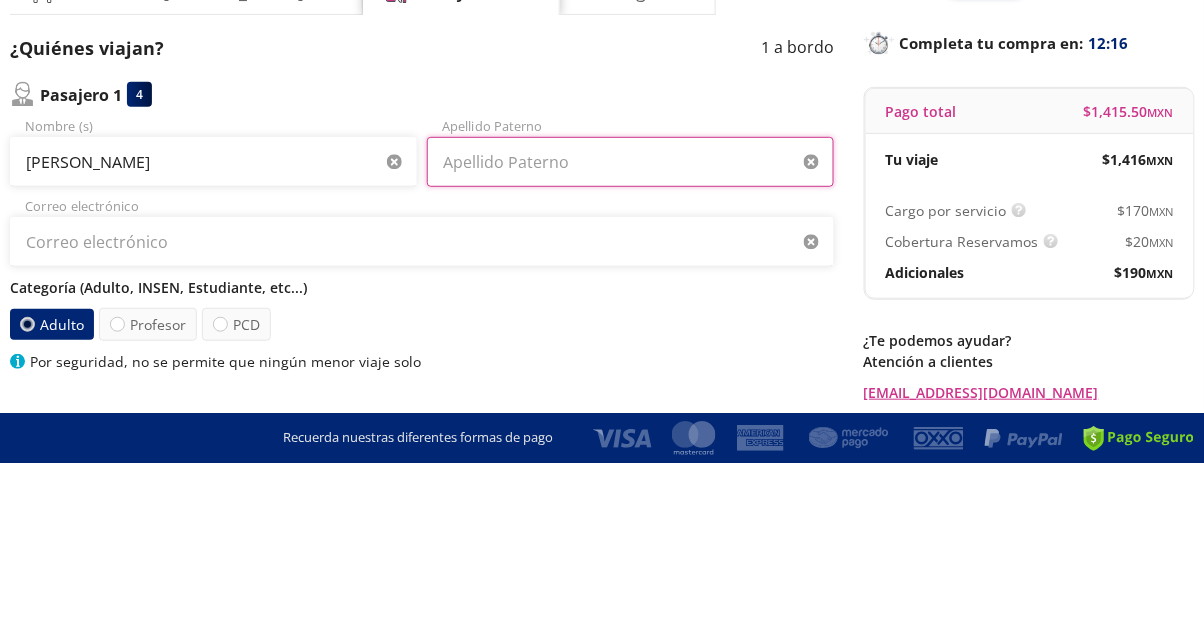 click on "Apellido Paterno" at bounding box center [630, 324] 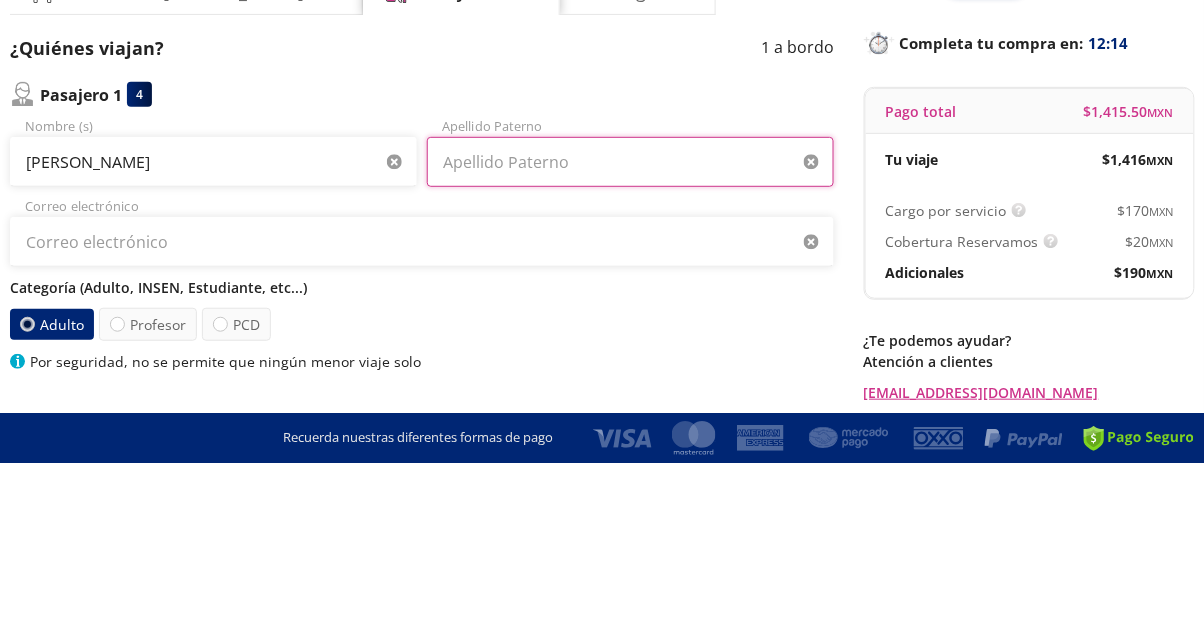 type on "N" 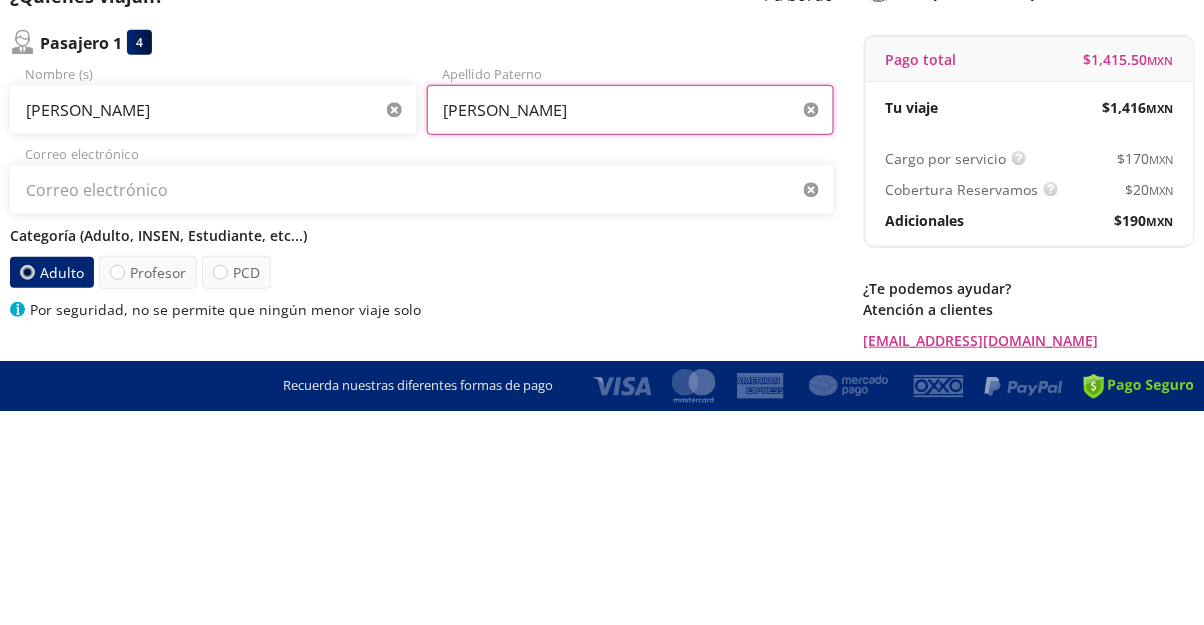 type on "[PERSON_NAME]" 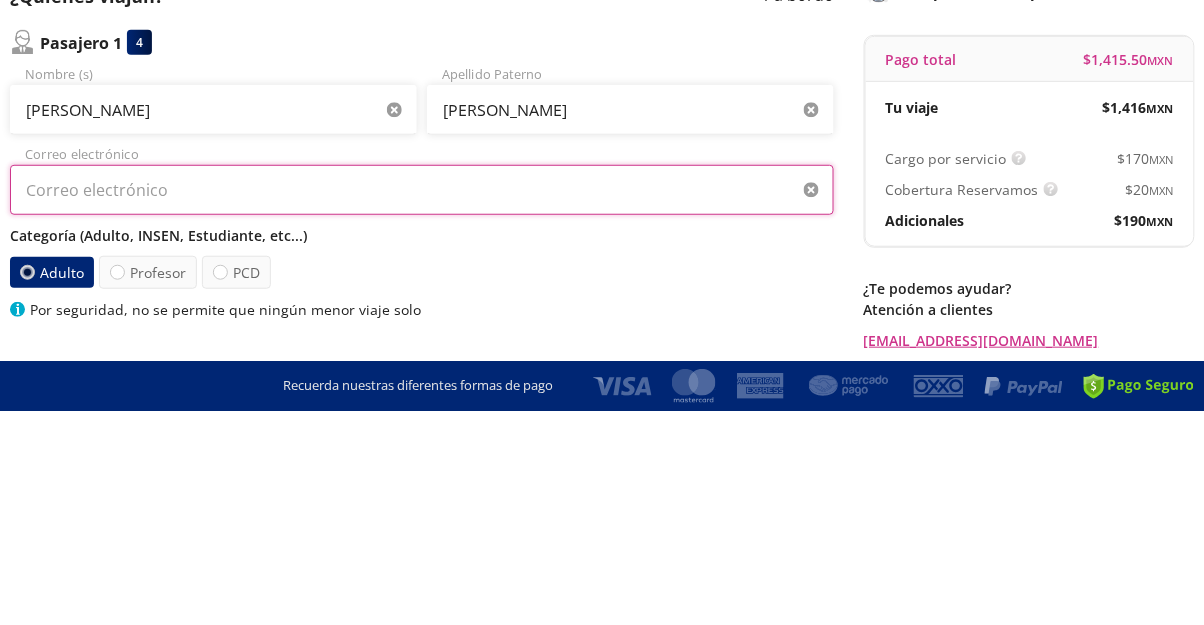 click on "Correo electrónico" at bounding box center [422, 404] 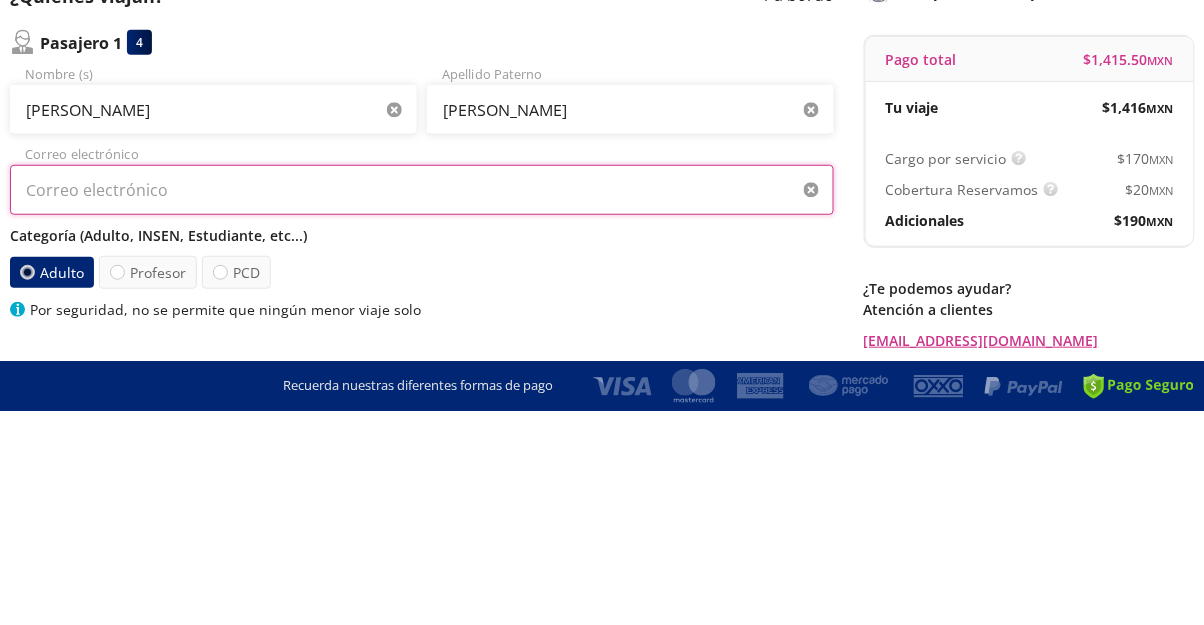 type on "M" 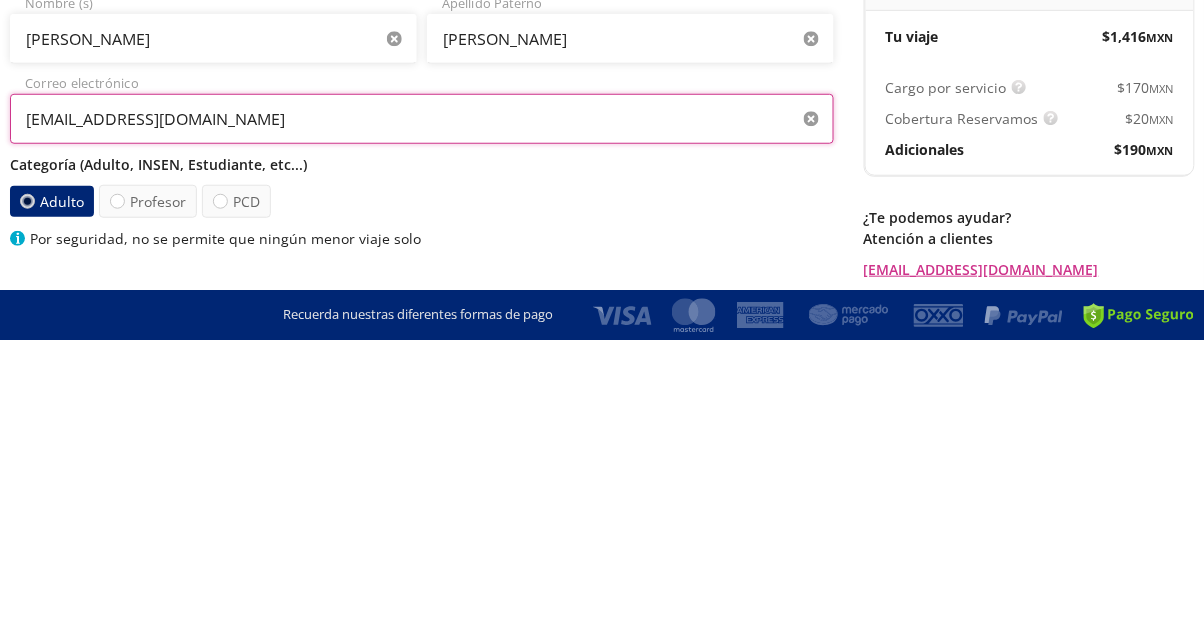 type on "[EMAIL_ADDRESS][DOMAIN_NAME]" 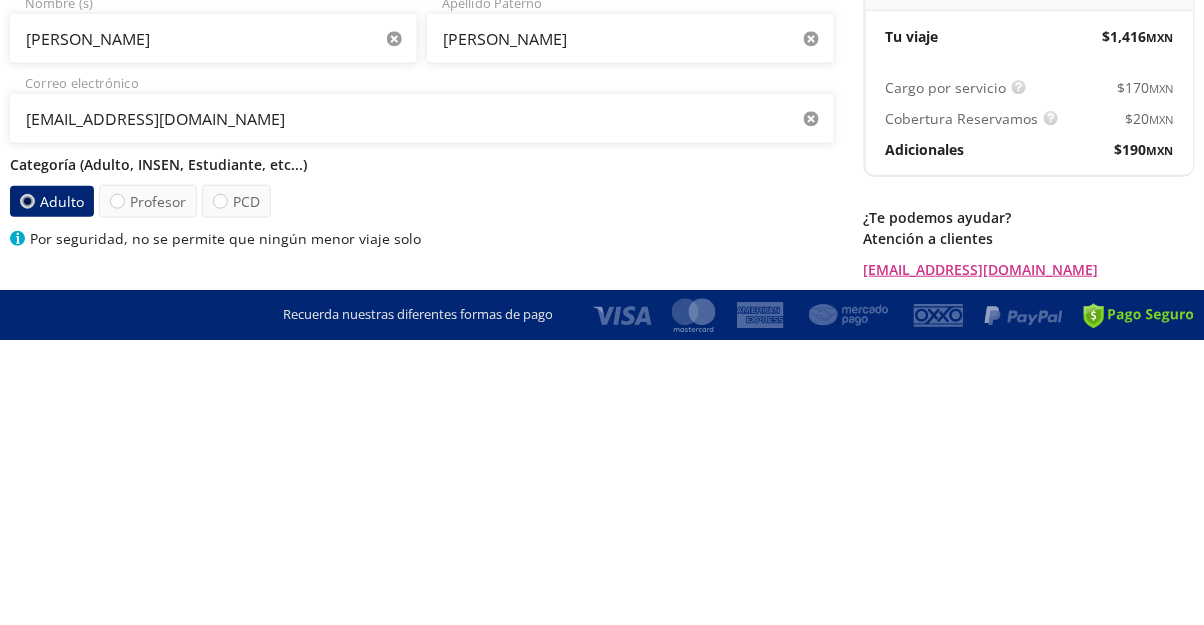 click at bounding box center [220, 486] 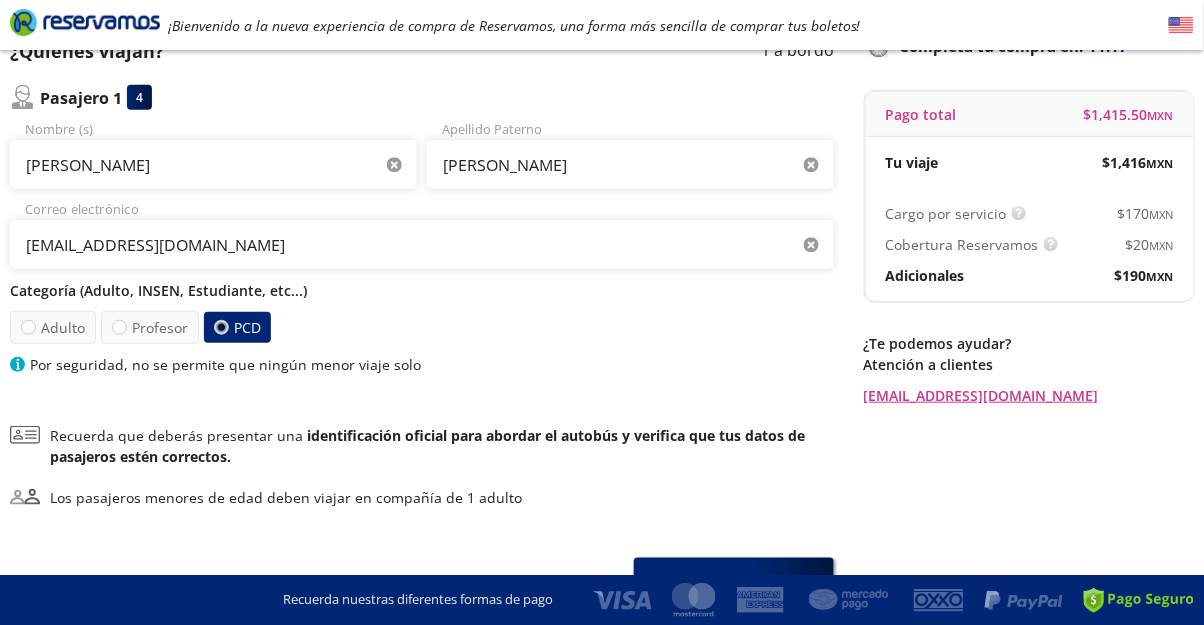 scroll, scrollTop: 186, scrollLeft: 0, axis: vertical 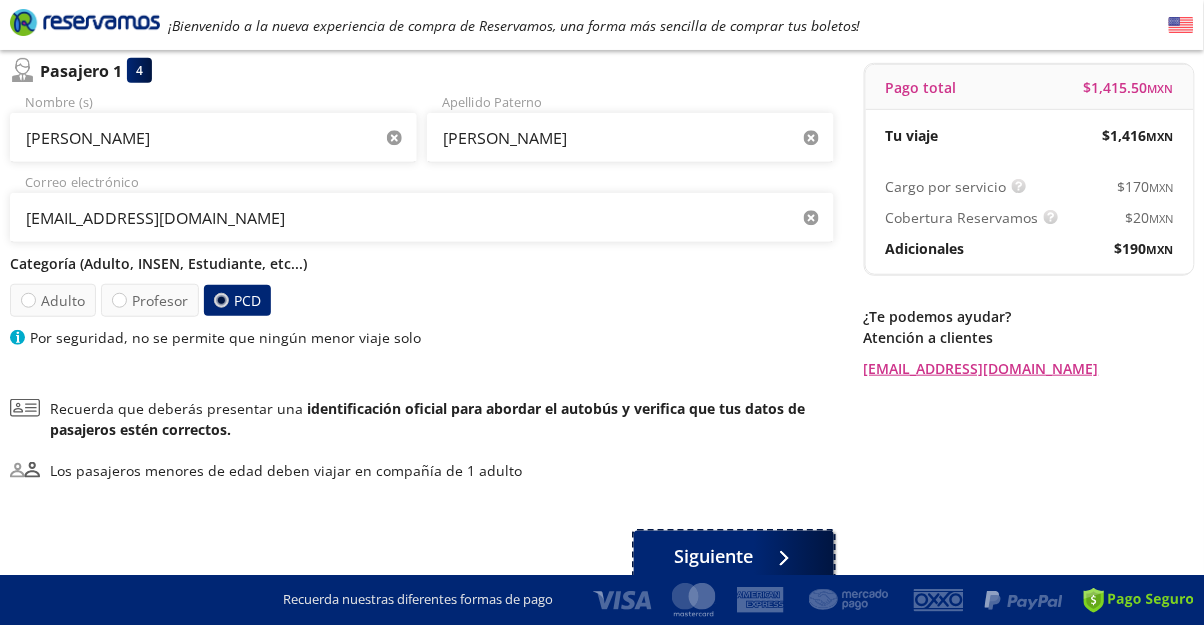 click at bounding box center (779, 556) 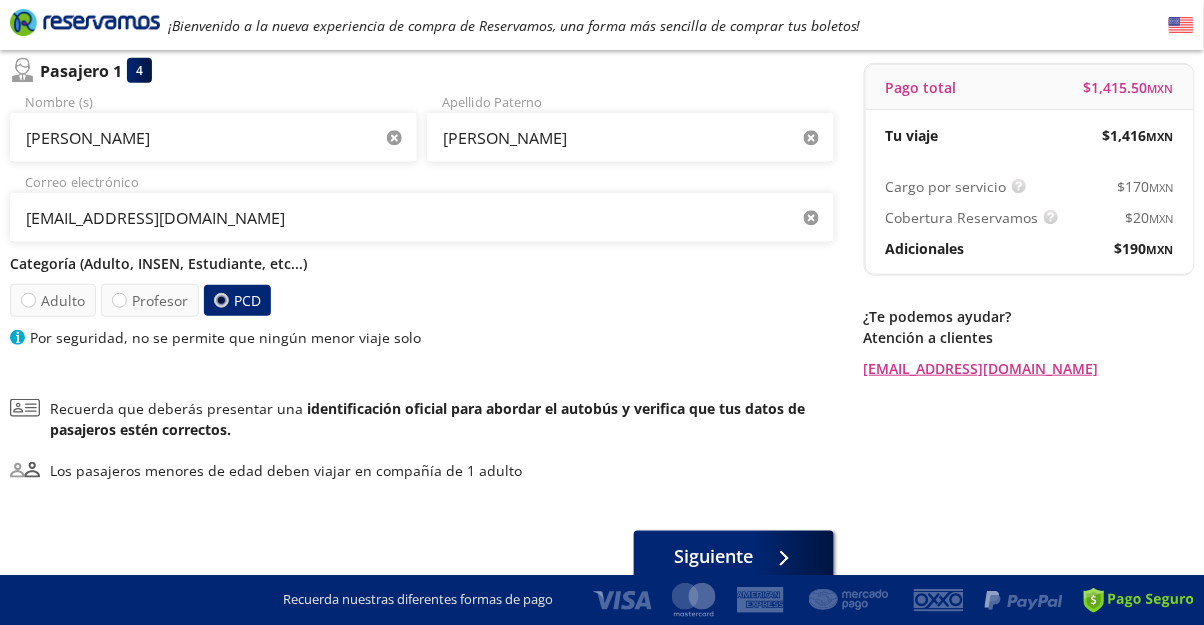 scroll, scrollTop: 0, scrollLeft: 0, axis: both 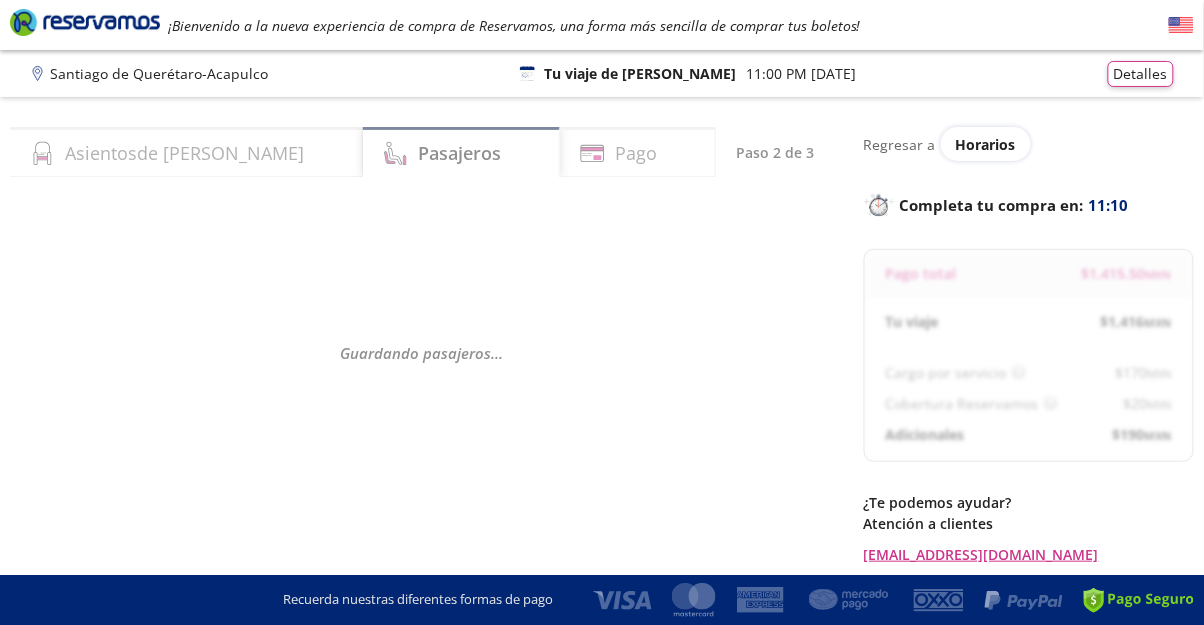 select on "MX" 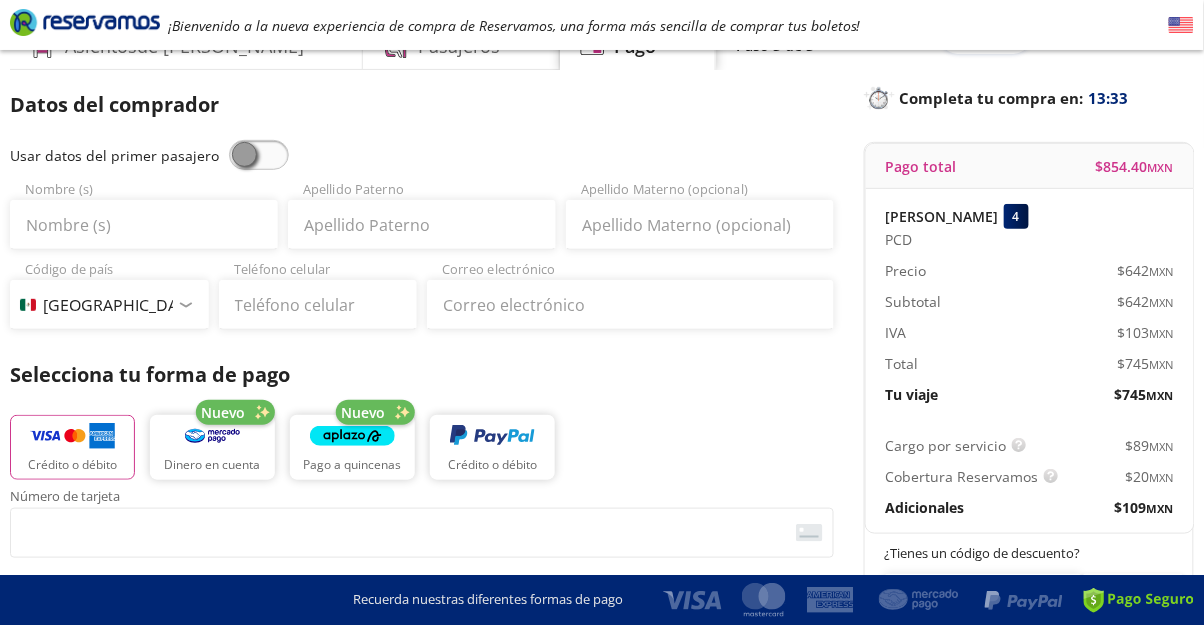 scroll, scrollTop: 108, scrollLeft: 0, axis: vertical 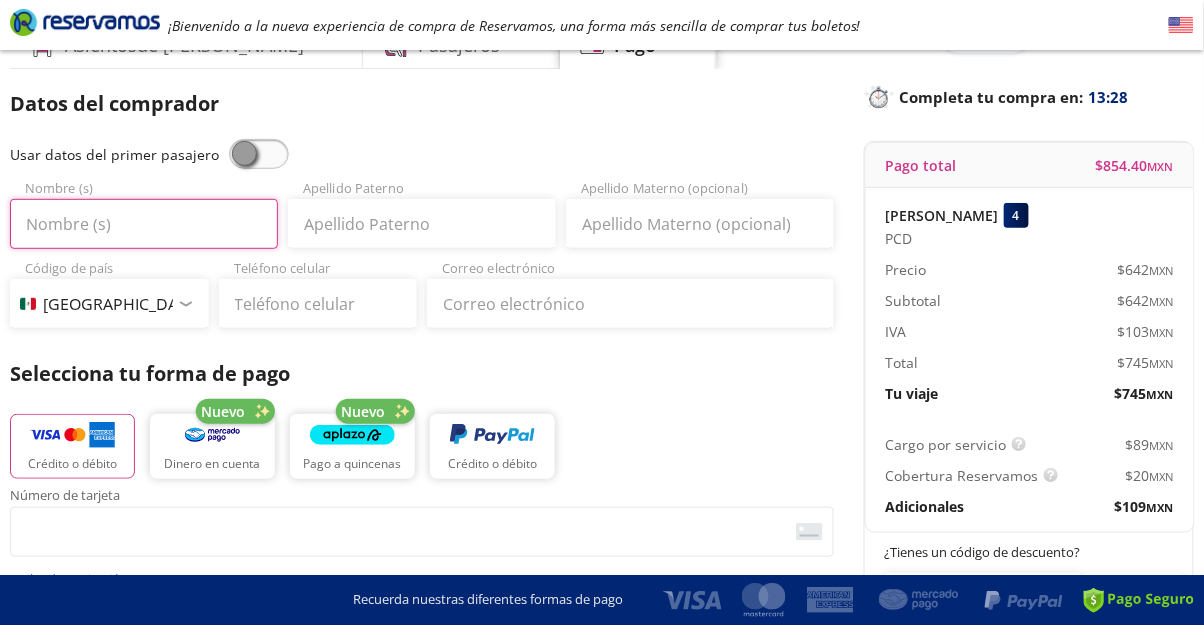 click on "Nombre (s)" at bounding box center (144, 224) 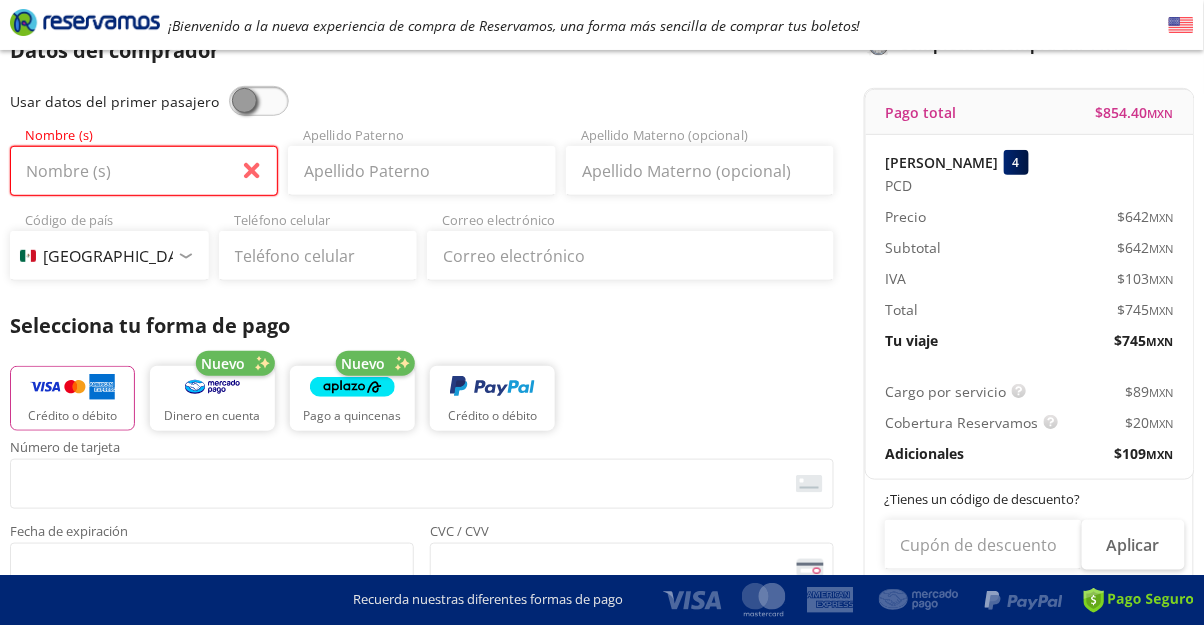 scroll, scrollTop: 180, scrollLeft: 0, axis: vertical 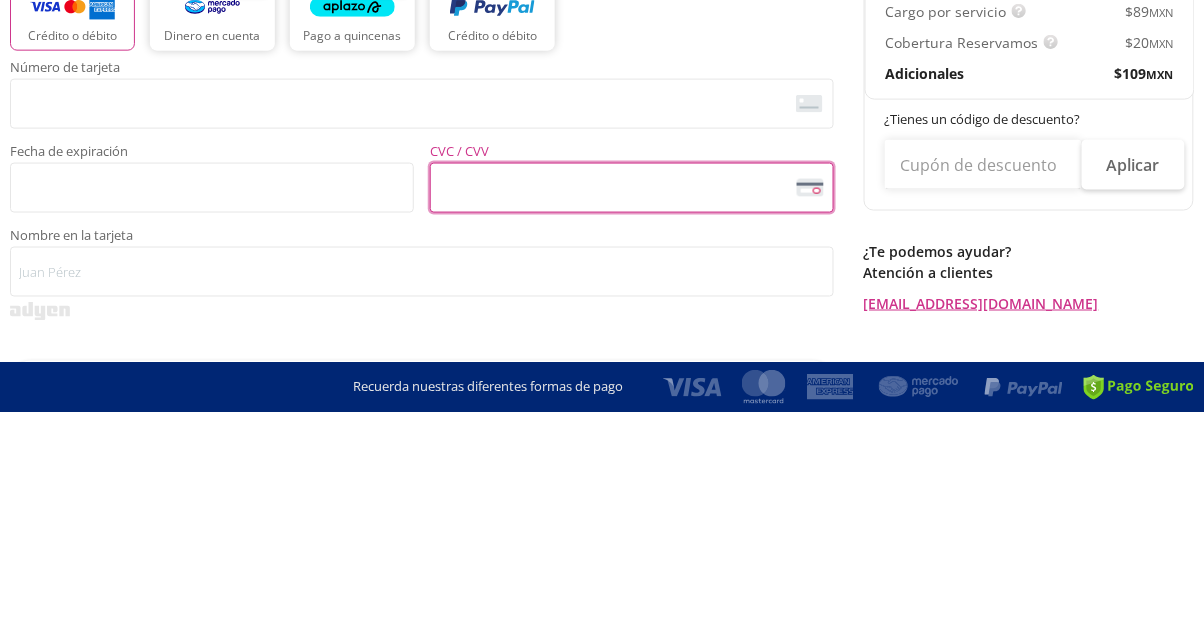 click on "Asientos  de [PERSON_NAME] Pago Paso 3 de 3 Servicios adicionales ¿Tienes un código de descuento? Aplicar Datos del comprador Usar datos del primer pasajero Nombre (s) Apellido Paterno Apellido Materno (opcional) Código de país [GEOGRAPHIC_DATA] +1 [GEOGRAPHIC_DATA] +52 [GEOGRAPHIC_DATA] +57 [GEOGRAPHIC_DATA] +55 [GEOGRAPHIC_DATA] +93 [GEOGRAPHIC_DATA] +355 [GEOGRAPHIC_DATA] +49 [GEOGRAPHIC_DATA] +376 [GEOGRAPHIC_DATA] +244 [GEOGRAPHIC_DATA] +1 [GEOGRAPHIC_DATA] +1 [GEOGRAPHIC_DATA] +966 [GEOGRAPHIC_DATA] +213 [GEOGRAPHIC_DATA] +54 [GEOGRAPHIC_DATA] +374 [GEOGRAPHIC_DATA] +297 [GEOGRAPHIC_DATA] +61 [GEOGRAPHIC_DATA] +43 [GEOGRAPHIC_DATA] +994 [GEOGRAPHIC_DATA] +1 [GEOGRAPHIC_DATA] +880 [GEOGRAPHIC_DATA] +1 [GEOGRAPHIC_DATA] +973 [GEOGRAPHIC_DATA] +32 [GEOGRAPHIC_DATA] +501 [GEOGRAPHIC_DATA] +229 [GEOGRAPHIC_DATA] +1 [GEOGRAPHIC_DATA] +375 [GEOGRAPHIC_DATA] +95 [GEOGRAPHIC_DATA] +591 [GEOGRAPHIC_DATA] +387 Botsuana +267 [GEOGRAPHIC_DATA] +673 [GEOGRAPHIC_DATA] +359 [GEOGRAPHIC_DATA] +226 [GEOGRAPHIC_DATA] +257 [GEOGRAPHIC_DATA] +975 [GEOGRAPHIC_DATA] +238 [GEOGRAPHIC_DATA] +855 [GEOGRAPHIC_DATA] +237 [GEOGRAPHIC_DATA] +1 [GEOGRAPHIC_DATA] [GEOGRAPHIC_DATA] +599 [GEOGRAPHIC_DATA] +235 [GEOGRAPHIC_DATA] +56 [GEOGRAPHIC_DATA] +86 [GEOGRAPHIC_DATA] +357 [GEOGRAPHIC_DATA] +269 [GEOGRAPHIC_DATA] +243 [GEOGRAPHIC_DATA] +242 [PERSON_NAME][GEOGRAPHIC_DATA] +850 [PERSON_NAME][GEOGRAPHIC_DATA] +82 [PERSON_NAME] +225 [PERSON_NAME][GEOGRAPHIC_DATA] +506 [GEOGRAPHIC_DATA] +385 [GEOGRAPHIC_DATA] +53 [GEOGRAPHIC_DATA] +599 *  :" at bounding box center [602, 476] 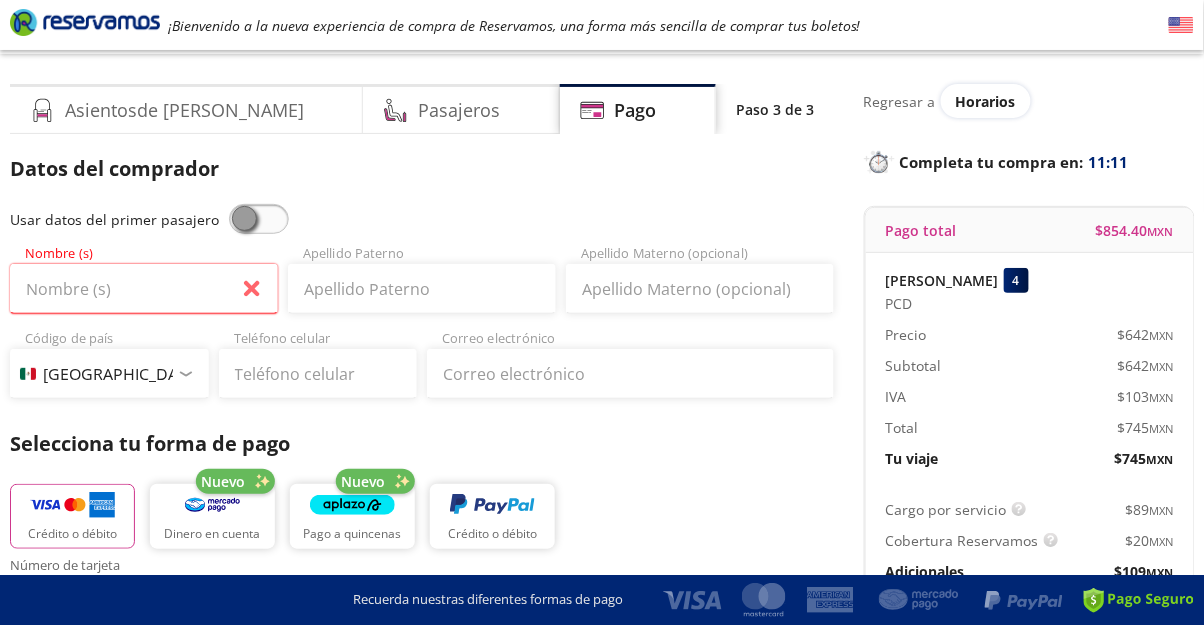 scroll, scrollTop: 0, scrollLeft: 0, axis: both 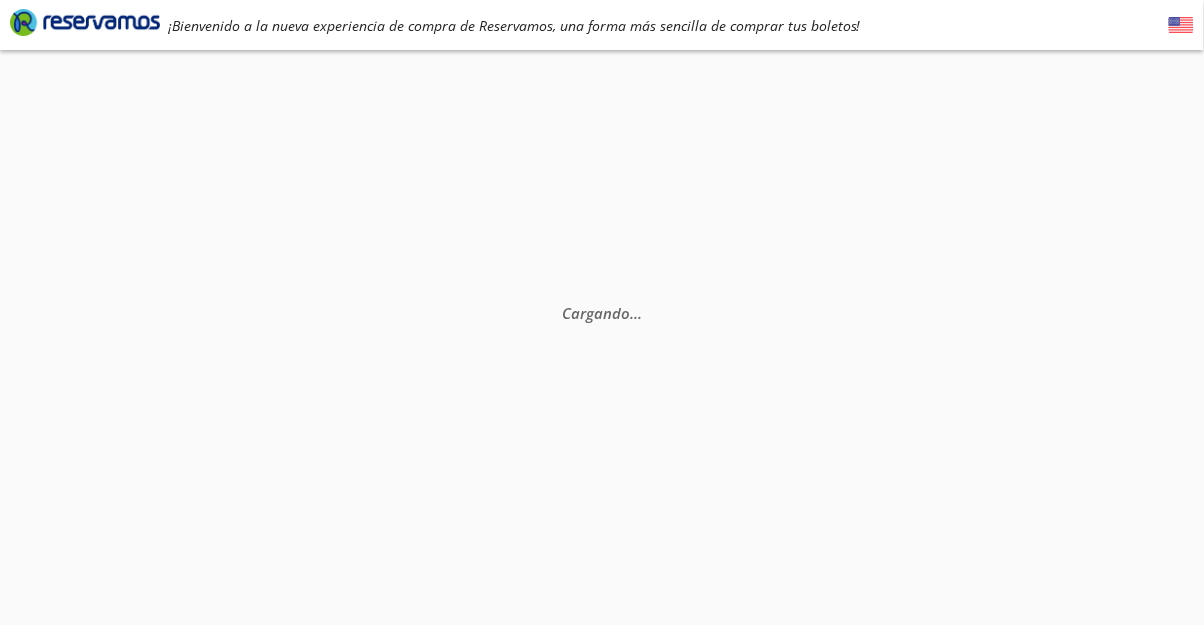 select on "MX" 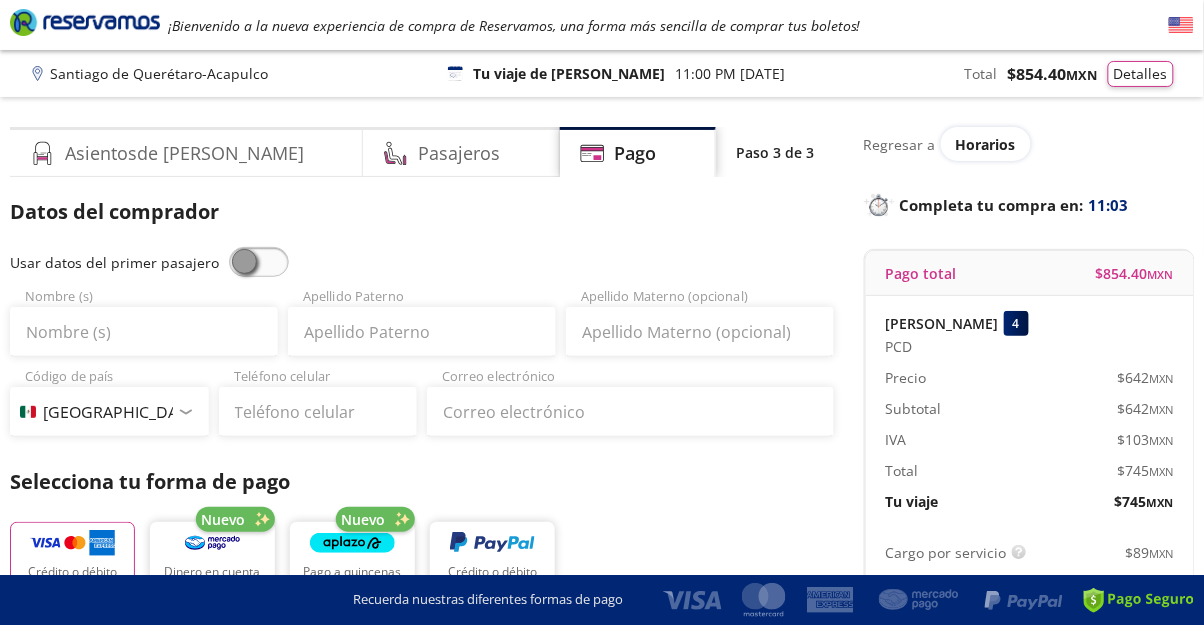 click on "Regresar a Horarios Completa tu compra en : 11:03 Pago total $ 854.40  MXN Diego Medina 4 PCD Precio  $ 642  MXN Subtotal  $ 642  MXN IVA  $ 103  MXN Total  $ 745  MXN Tu viaje  $ 745  MXN Cargo por servicio  Esto nos permite seguir trabajando para ofrecerte la mayor cobertura de rutas y brindarte una experiencia de compra segura y garantizada. $ 89  MXN Cobertura Reservamos  Sólo 1 cambio (mínimo con solicitud 6 horas previas a la salida del viaje). Válido con la misma línea que realizaste la compra. $ 20  MXN Adicionales  $ 109  MXN ¿Tienes un código de descuento? Aplicar ¿Te podemos ayudar? Atención a clientes contacto@reservamos.mx" at bounding box center (1029, 491) 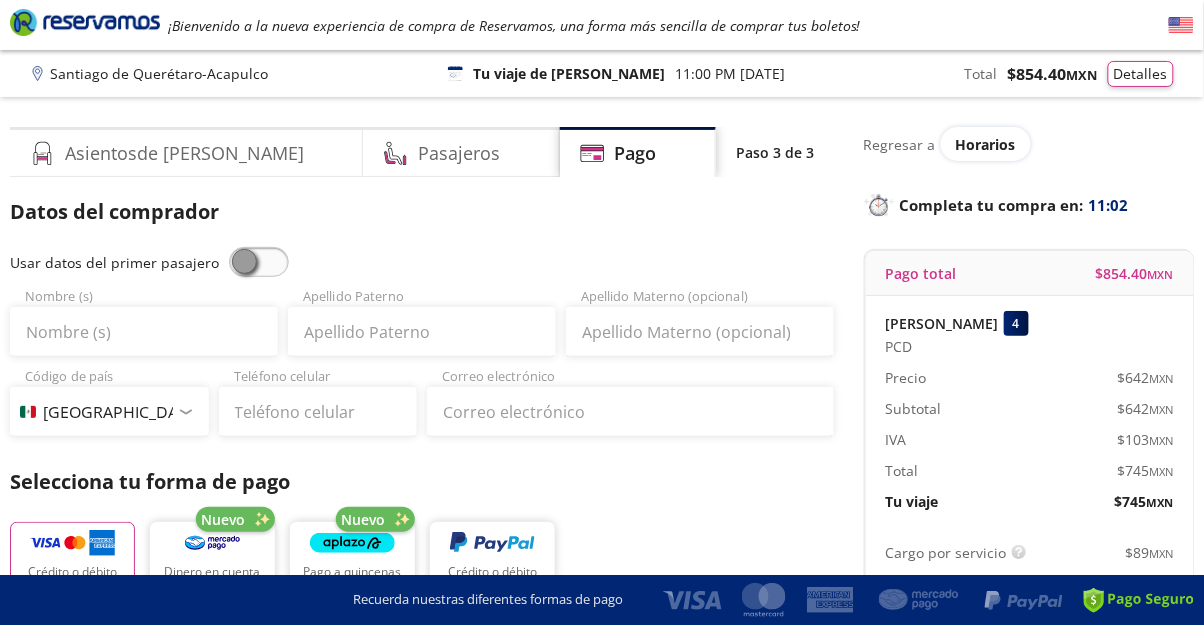 click on "Completa tu compra en : 11:02" at bounding box center [1029, 205] 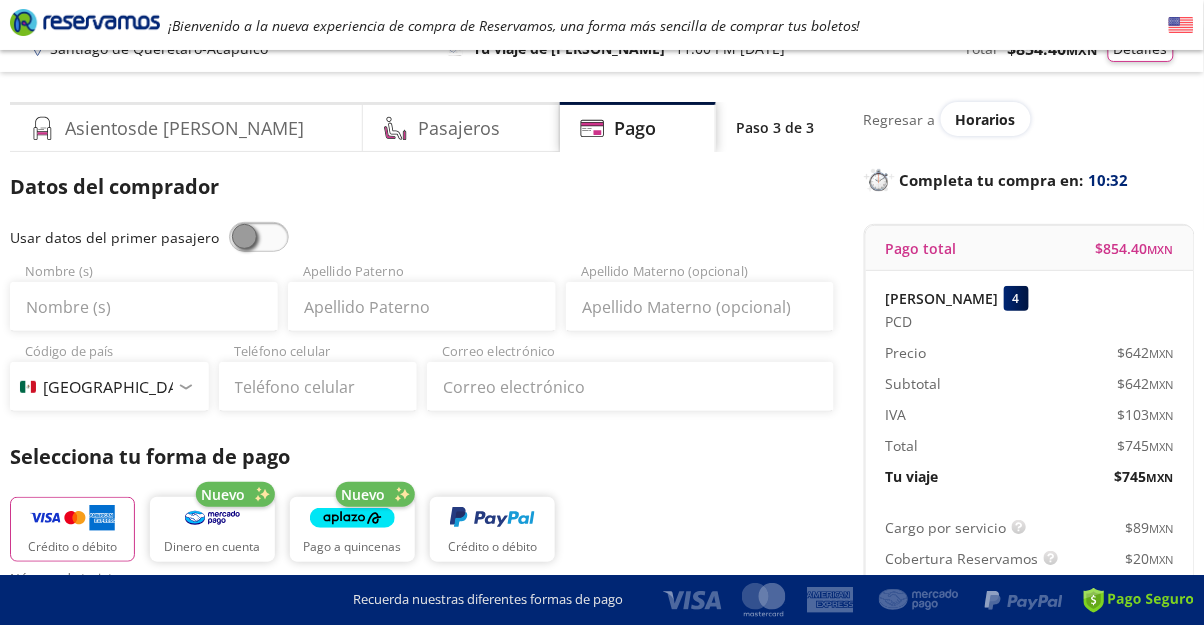 scroll, scrollTop: 0, scrollLeft: 0, axis: both 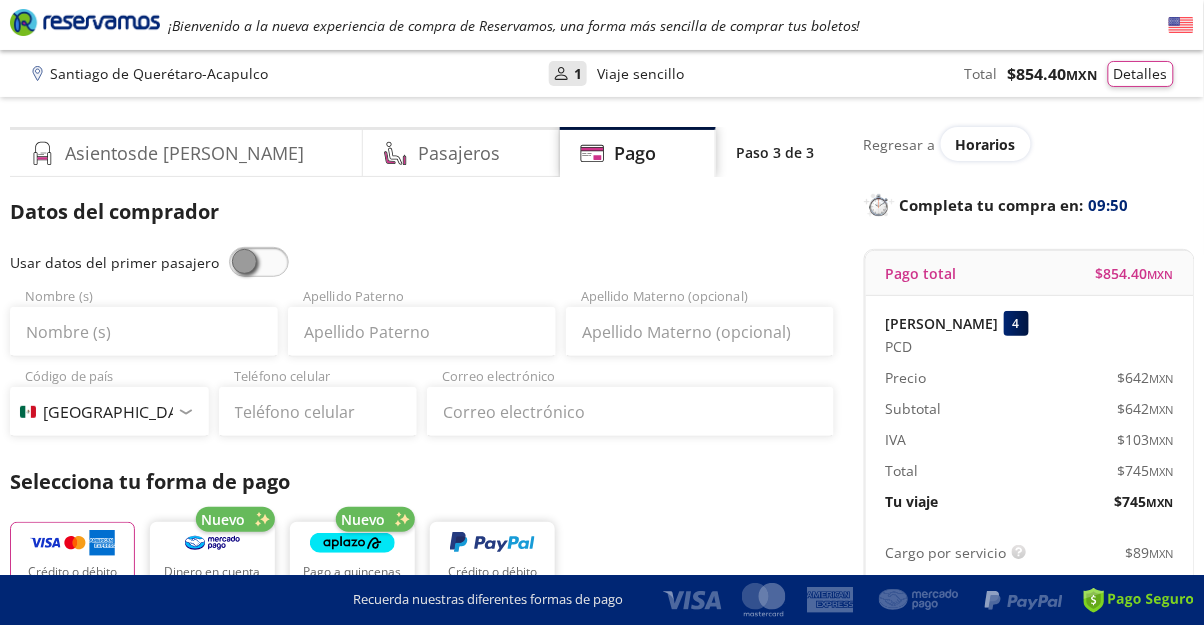 click on "Regresar a Horarios" at bounding box center [1029, 144] 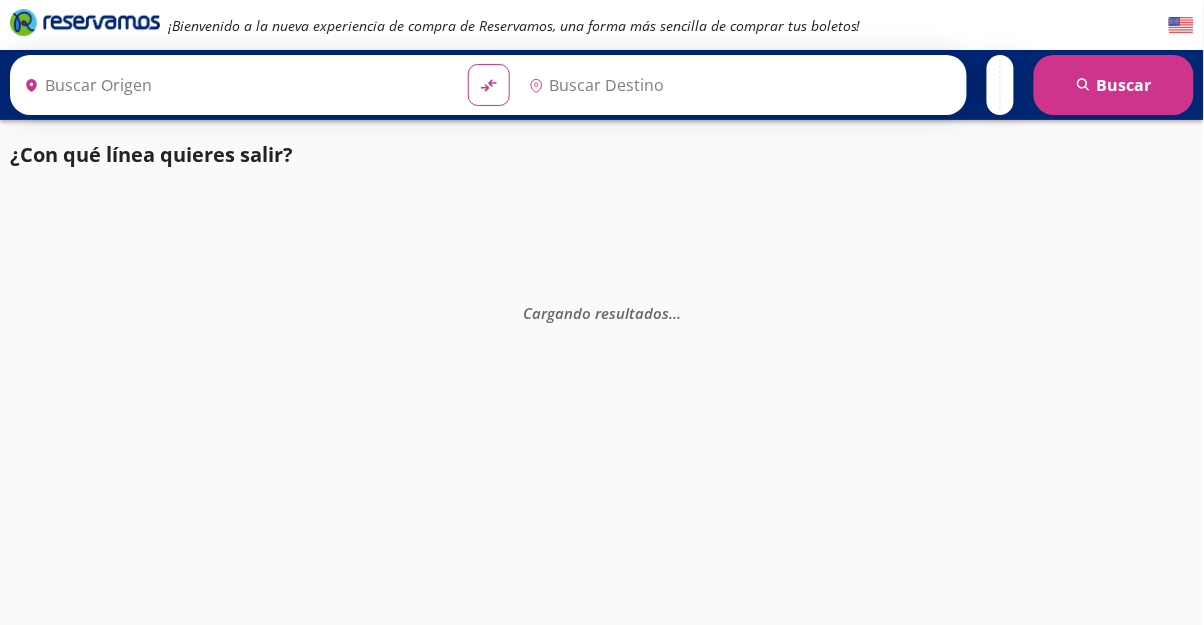 scroll, scrollTop: 0, scrollLeft: 0, axis: both 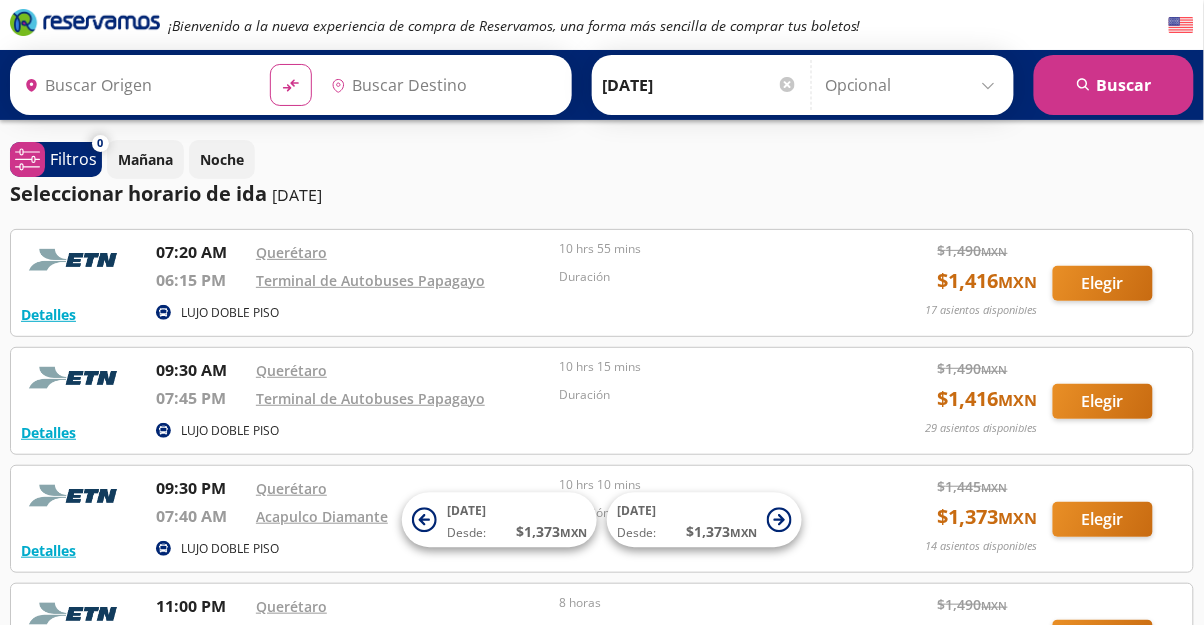 type on "Santiago de Querétaro, [GEOGRAPHIC_DATA]" 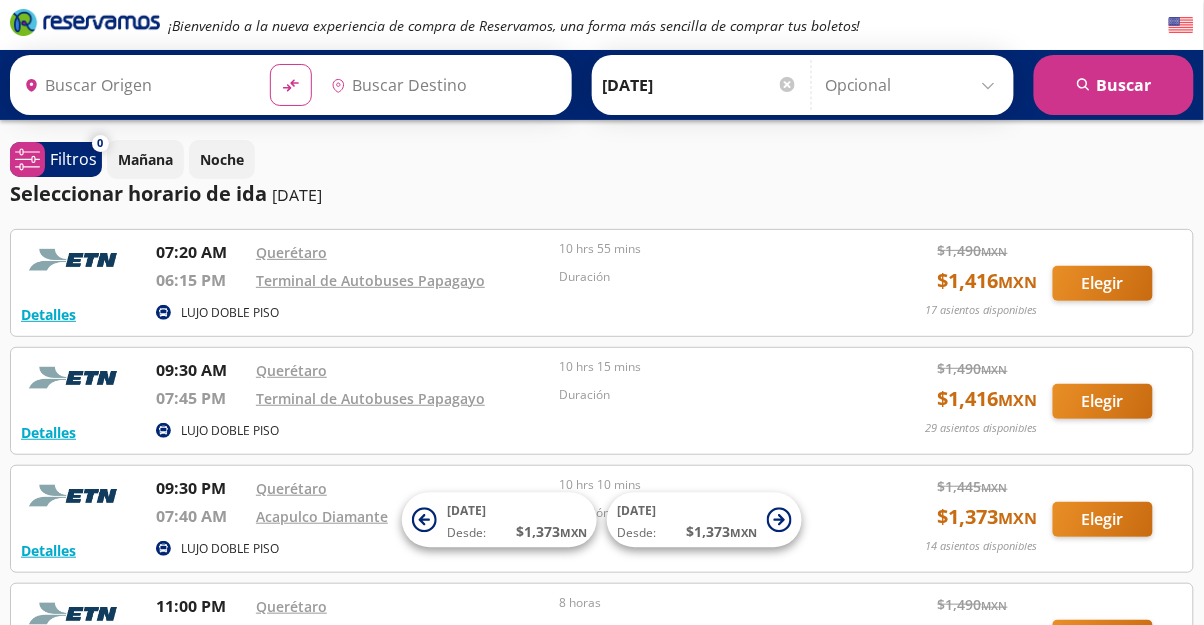 type on "Acapulco, [GEOGRAPHIC_DATA]" 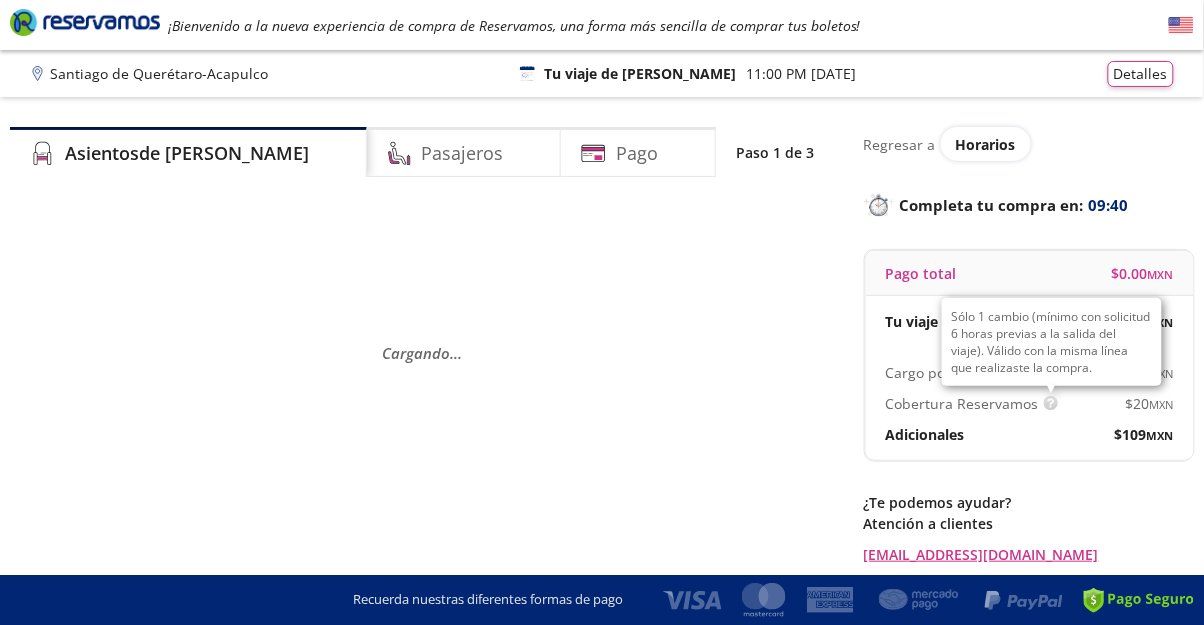click on "Sólo 1 cambio (mínimo con solicitud 6 horas previas a la salida del viaje). Válido con la misma línea que realizaste la compra." at bounding box center (1052, 342) 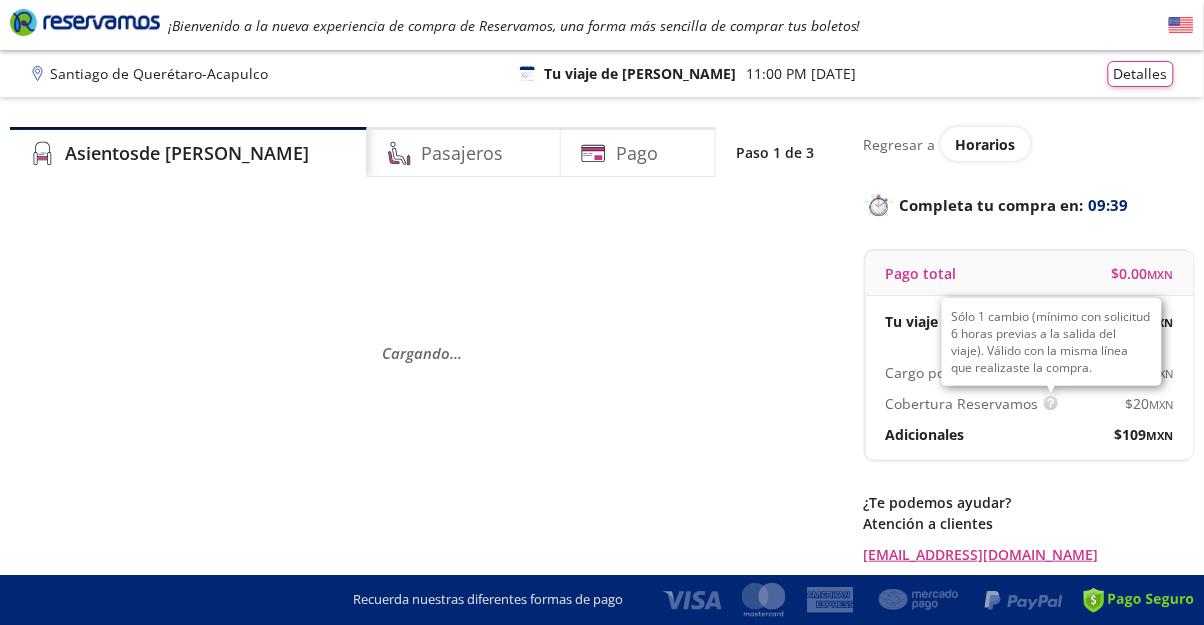 click on "Cargando . . ." at bounding box center (422, 353) 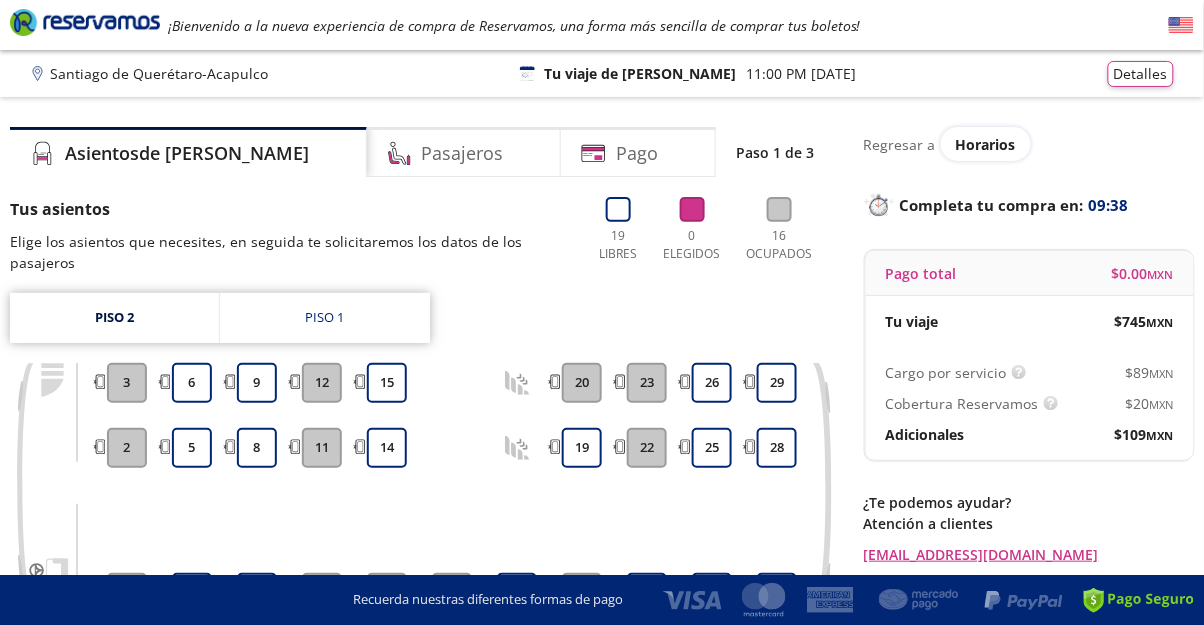 click on "Completa tu compra en : 09:38" at bounding box center [1029, 205] 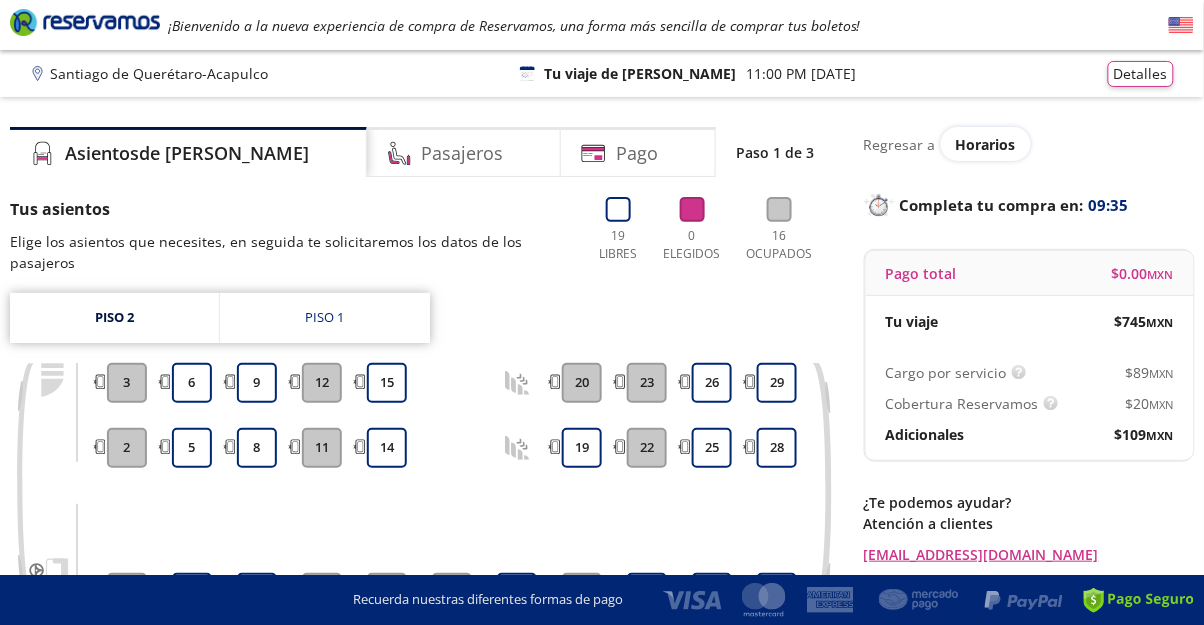 click on "Piso 2 Piso 1 1 2 3   4 5 6   7 8 9   10 11 12   13 14 15   16   17   18 19 20   21 22 23   24 25 26   27 28 29" at bounding box center (422, 468) 